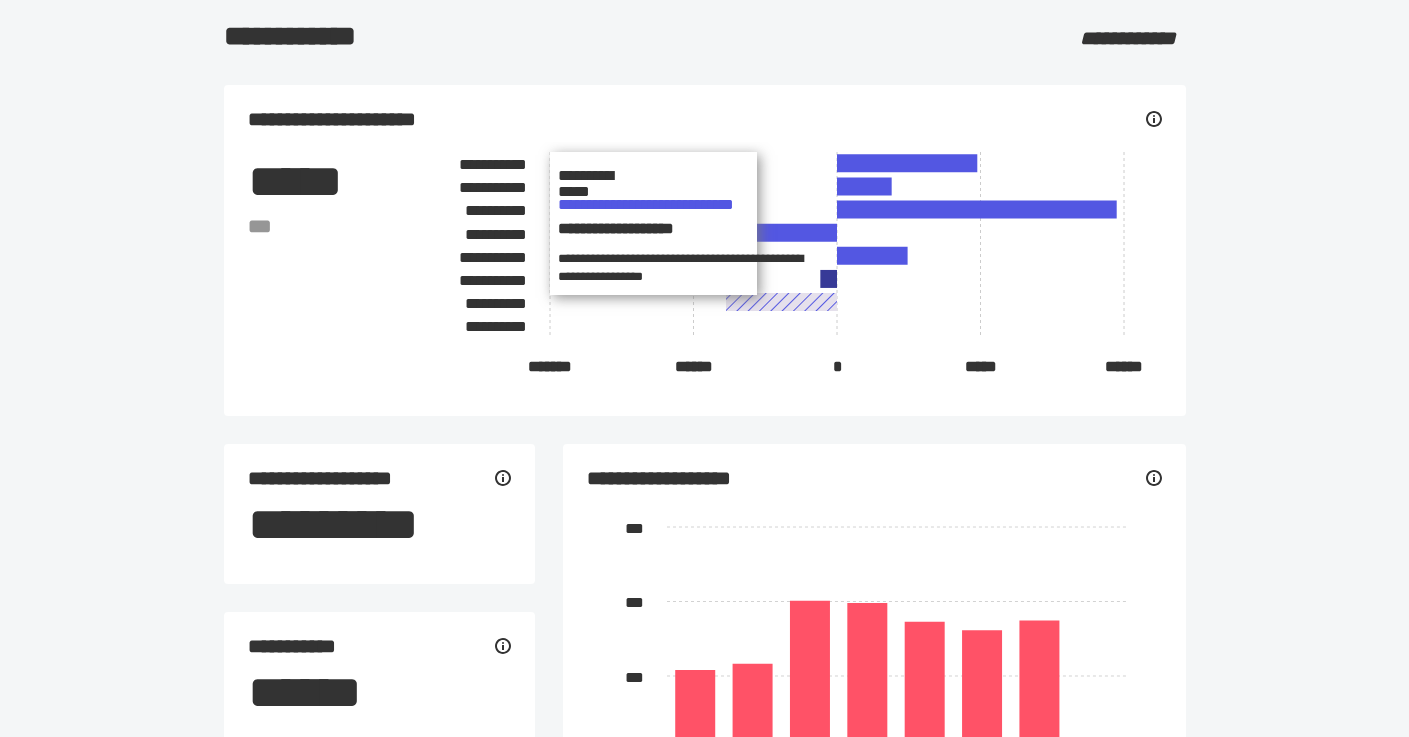 scroll, scrollTop: 0, scrollLeft: 0, axis: both 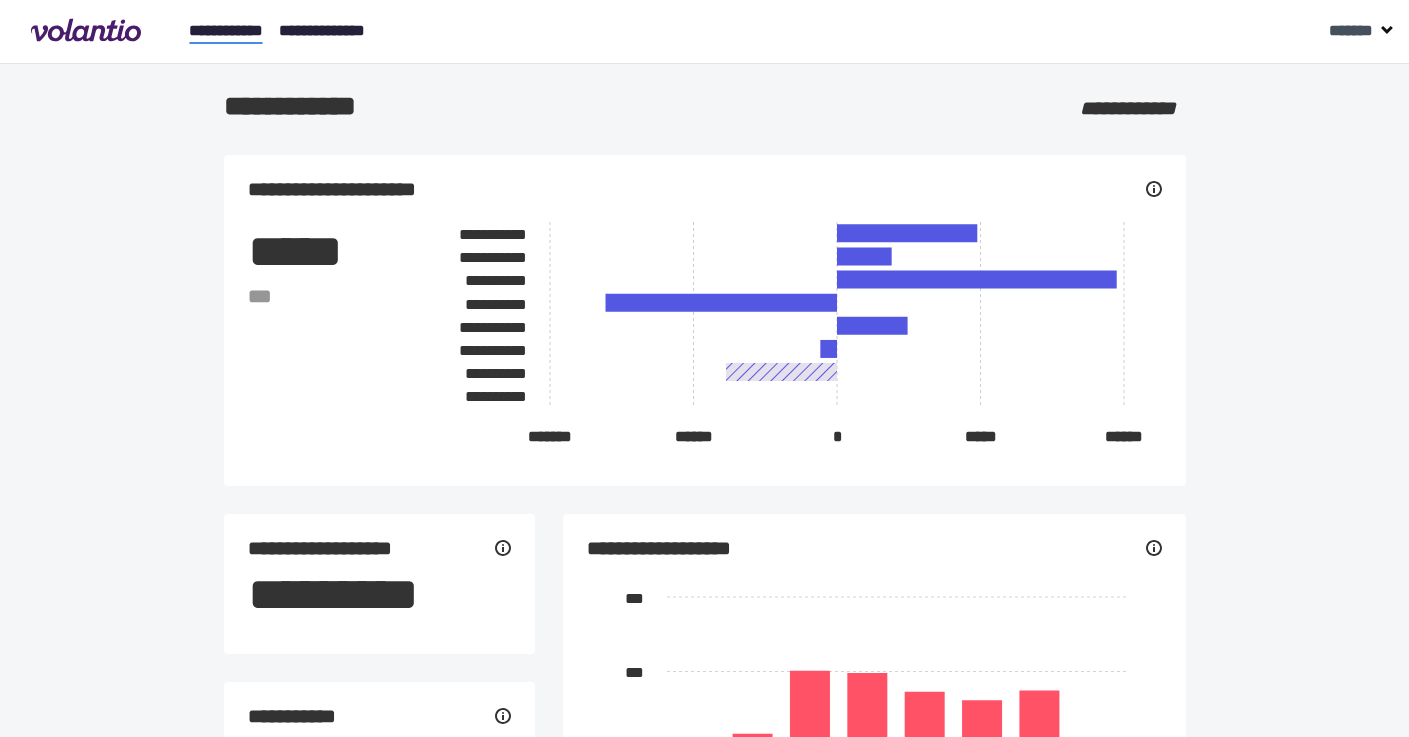 click on "**********" at bounding box center [322, 30] 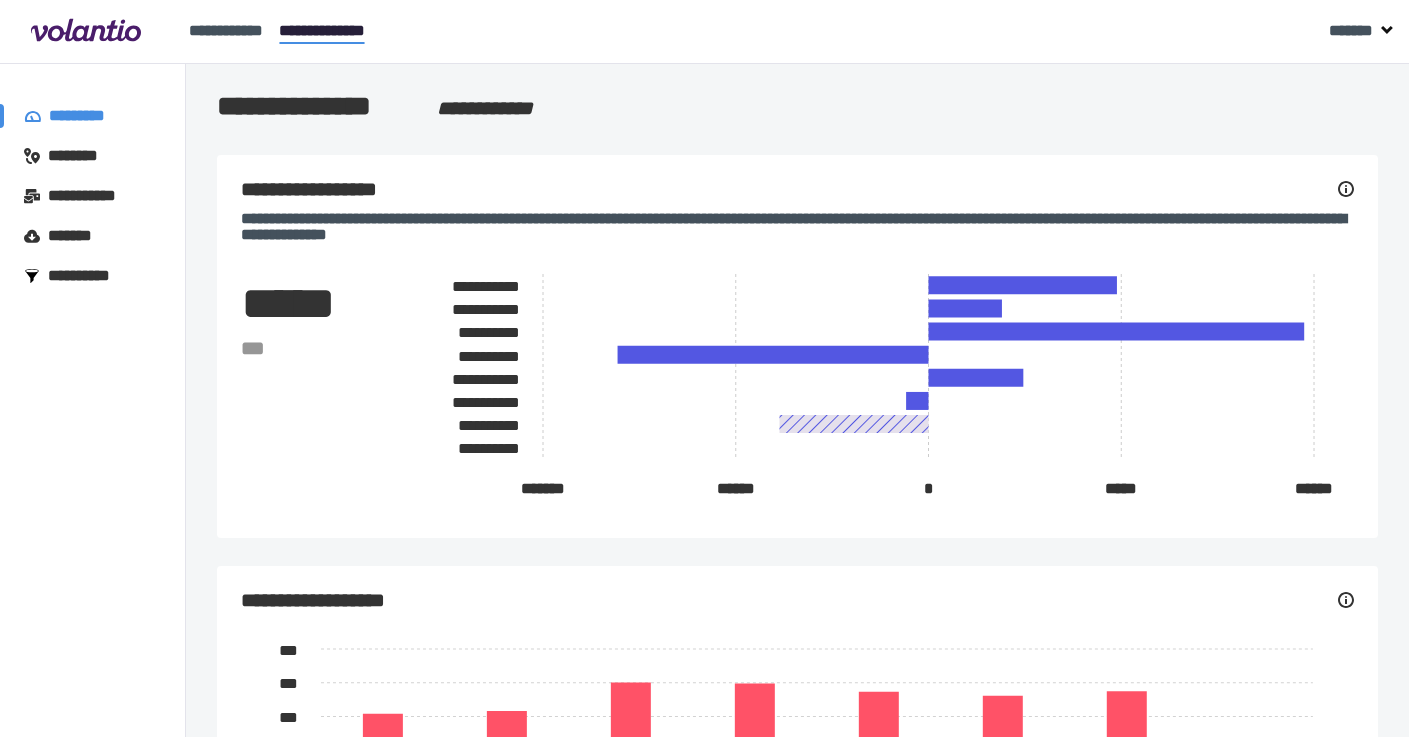 click on "**********" at bounding box center (88, 276) 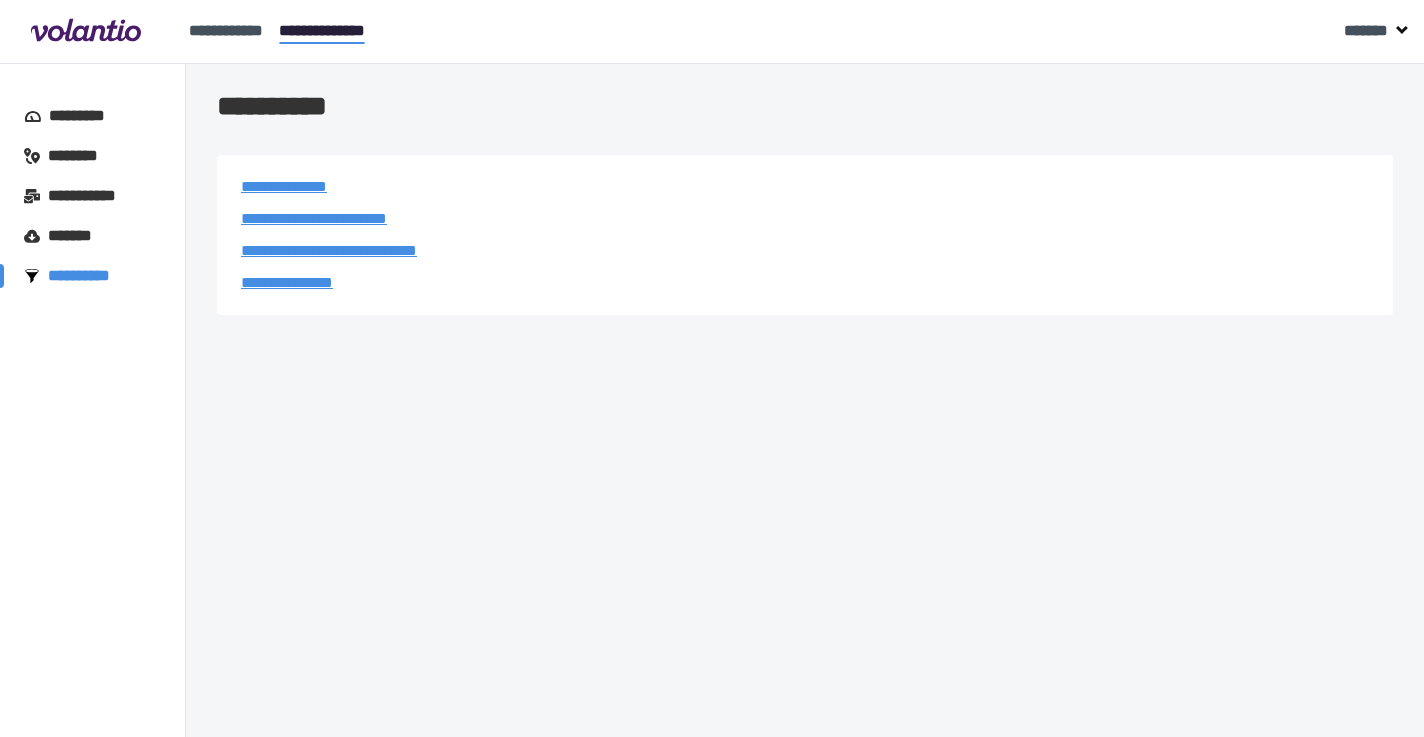click on "**********" at bounding box center [287, 282] 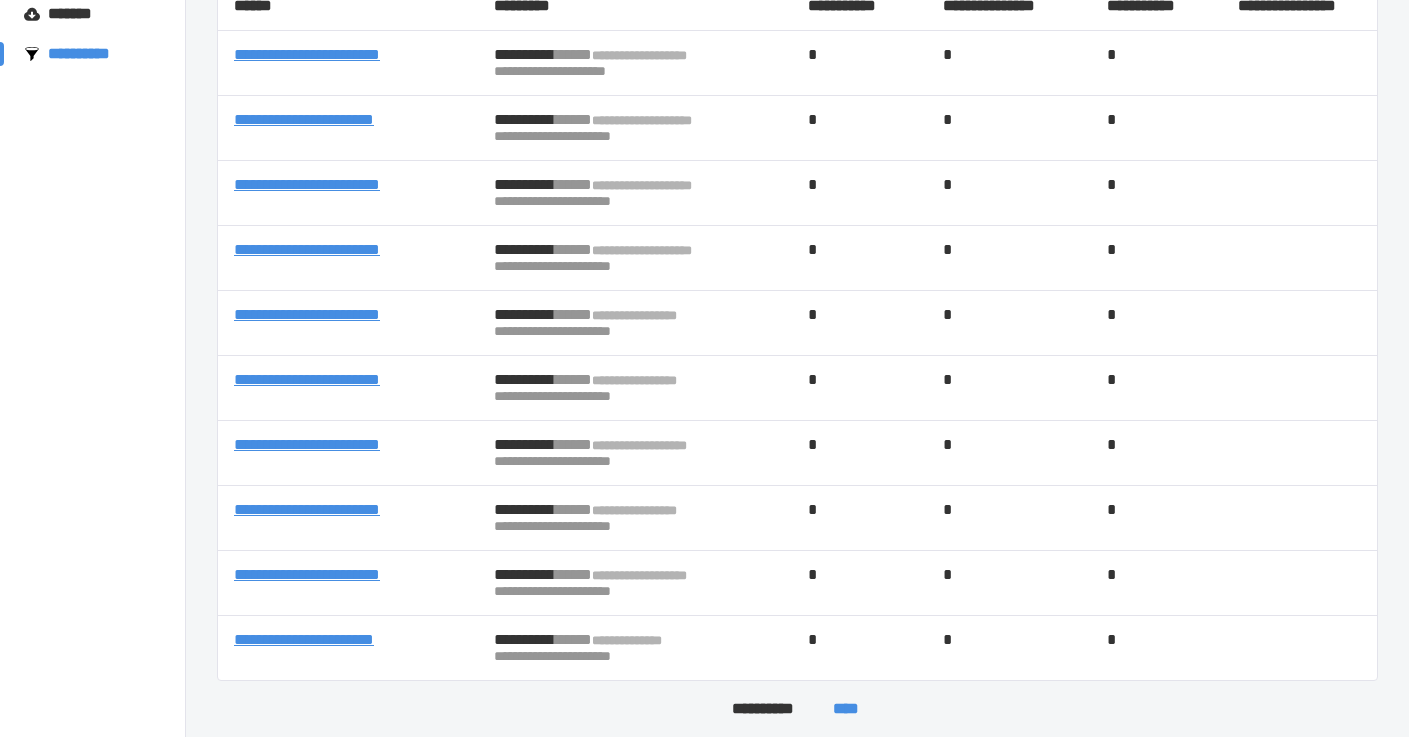 scroll, scrollTop: 238, scrollLeft: 0, axis: vertical 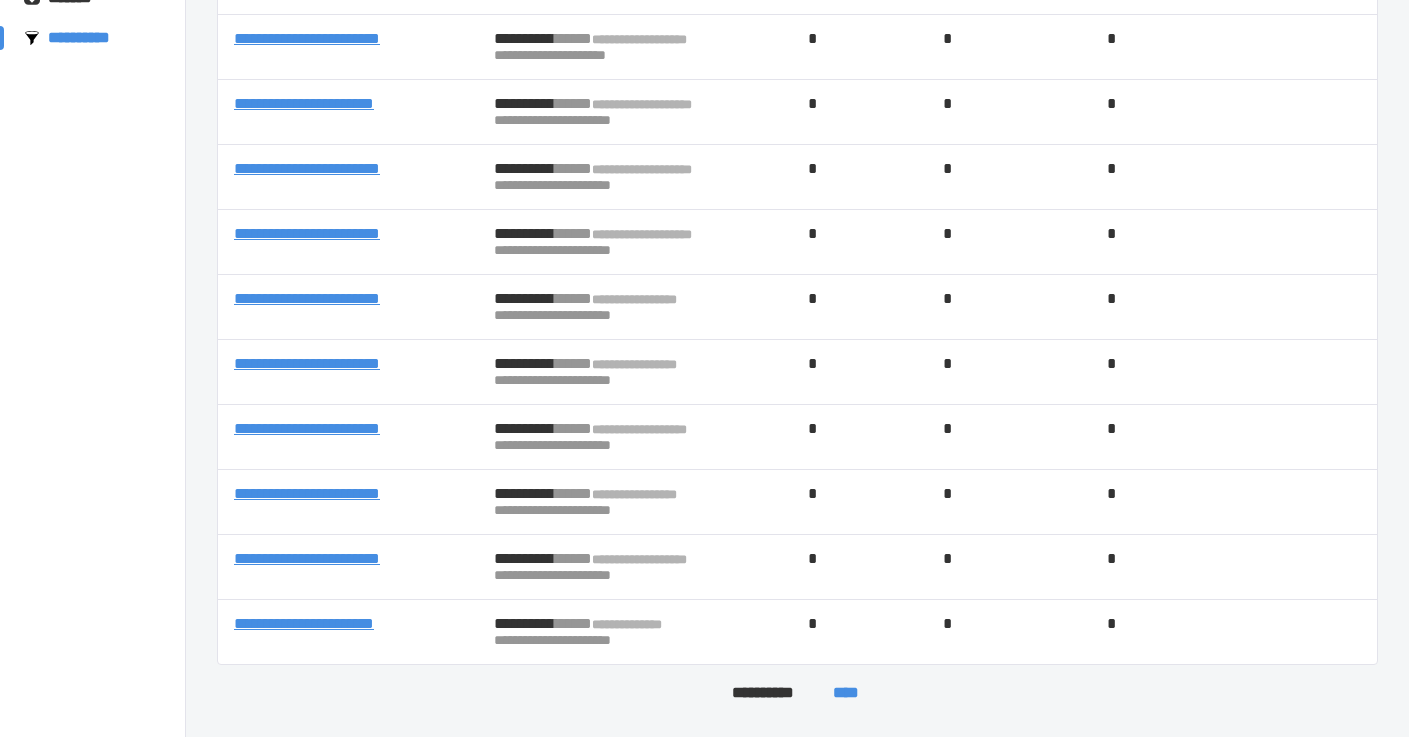 click on "****" at bounding box center (845, 693) 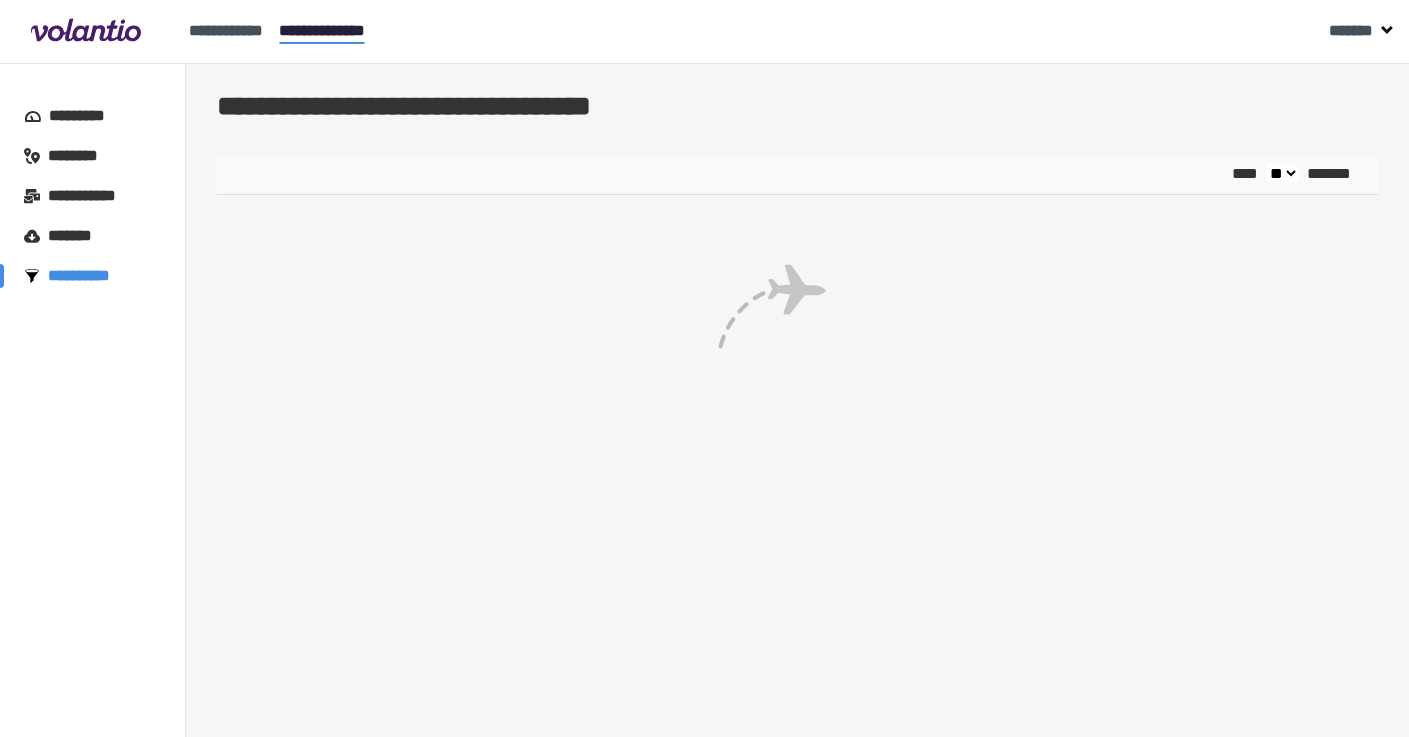 scroll, scrollTop: 0, scrollLeft: 0, axis: both 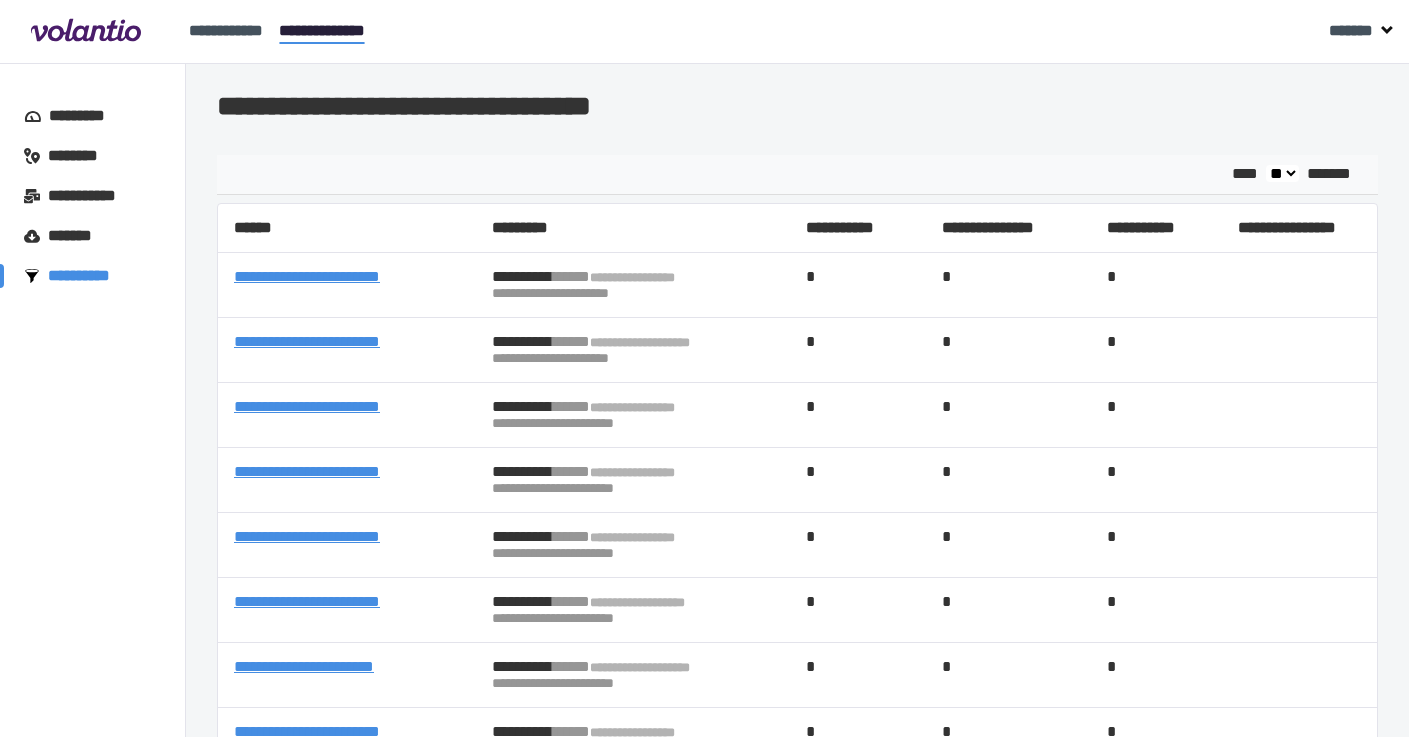 click on "** **" at bounding box center [1282, 173] 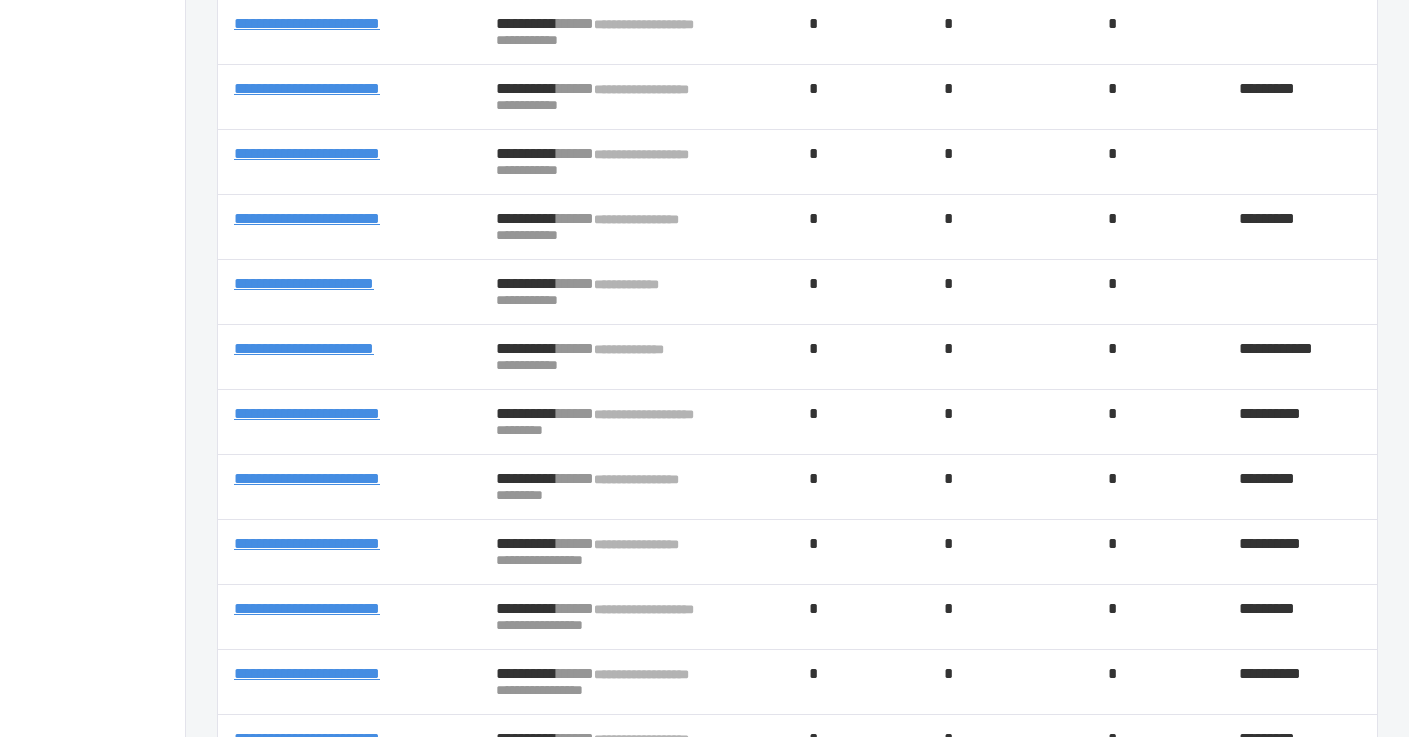 scroll, scrollTop: 1951, scrollLeft: 0, axis: vertical 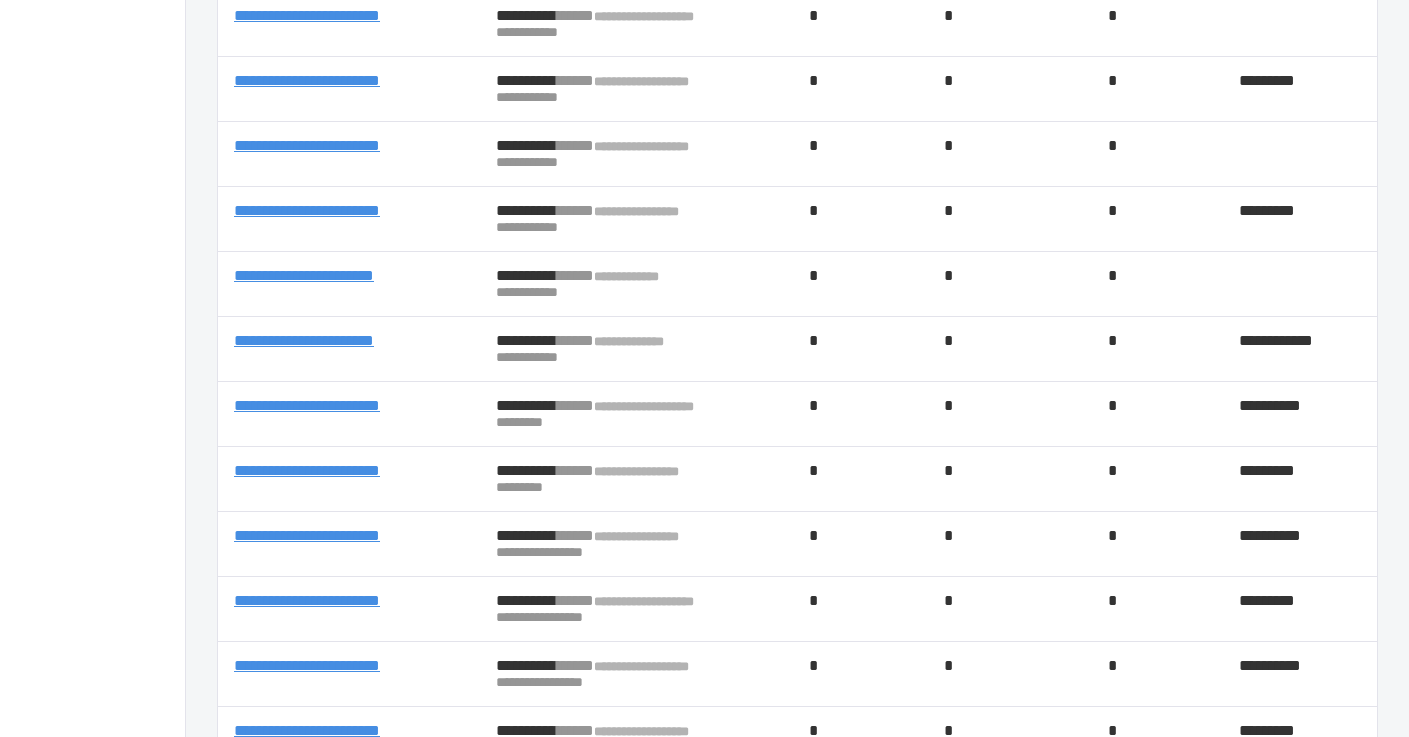 click on "**********" at bounding box center [304, 340] 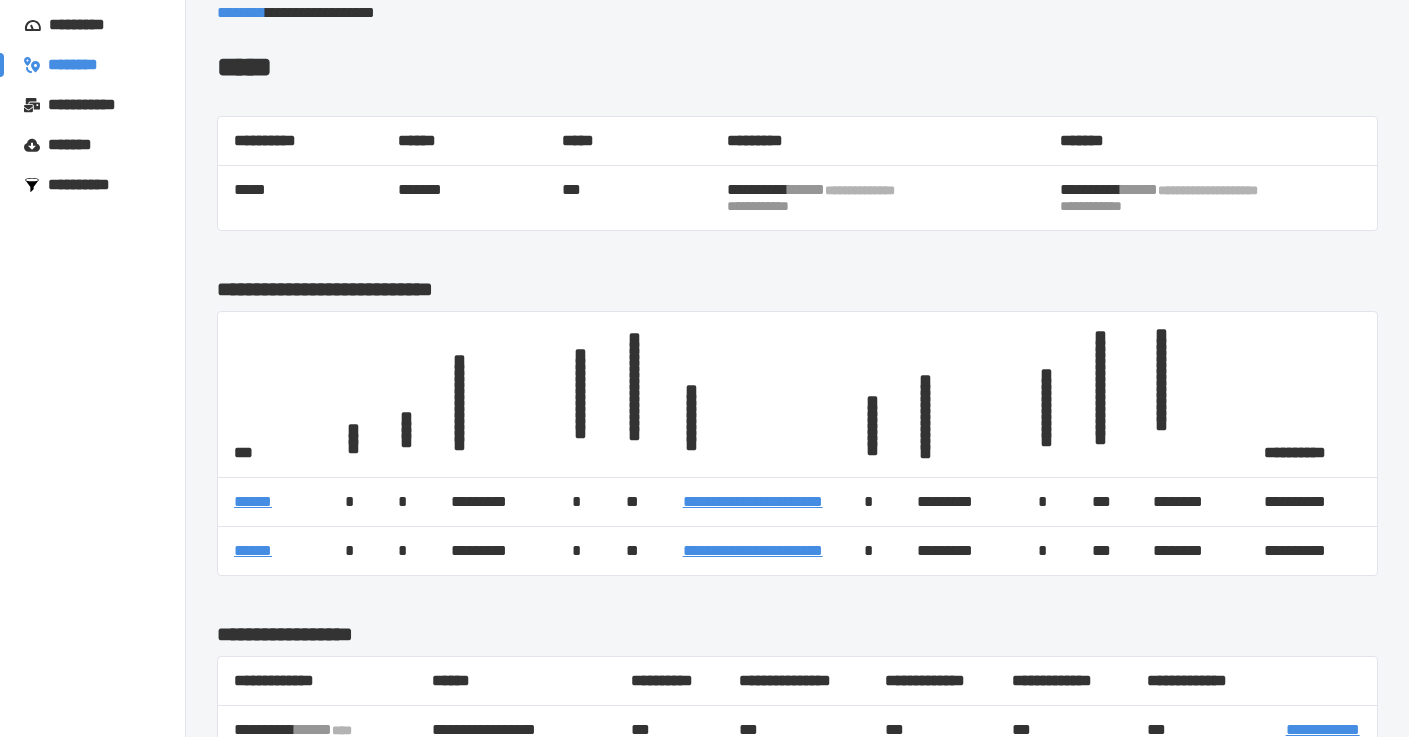 scroll, scrollTop: 81, scrollLeft: 0, axis: vertical 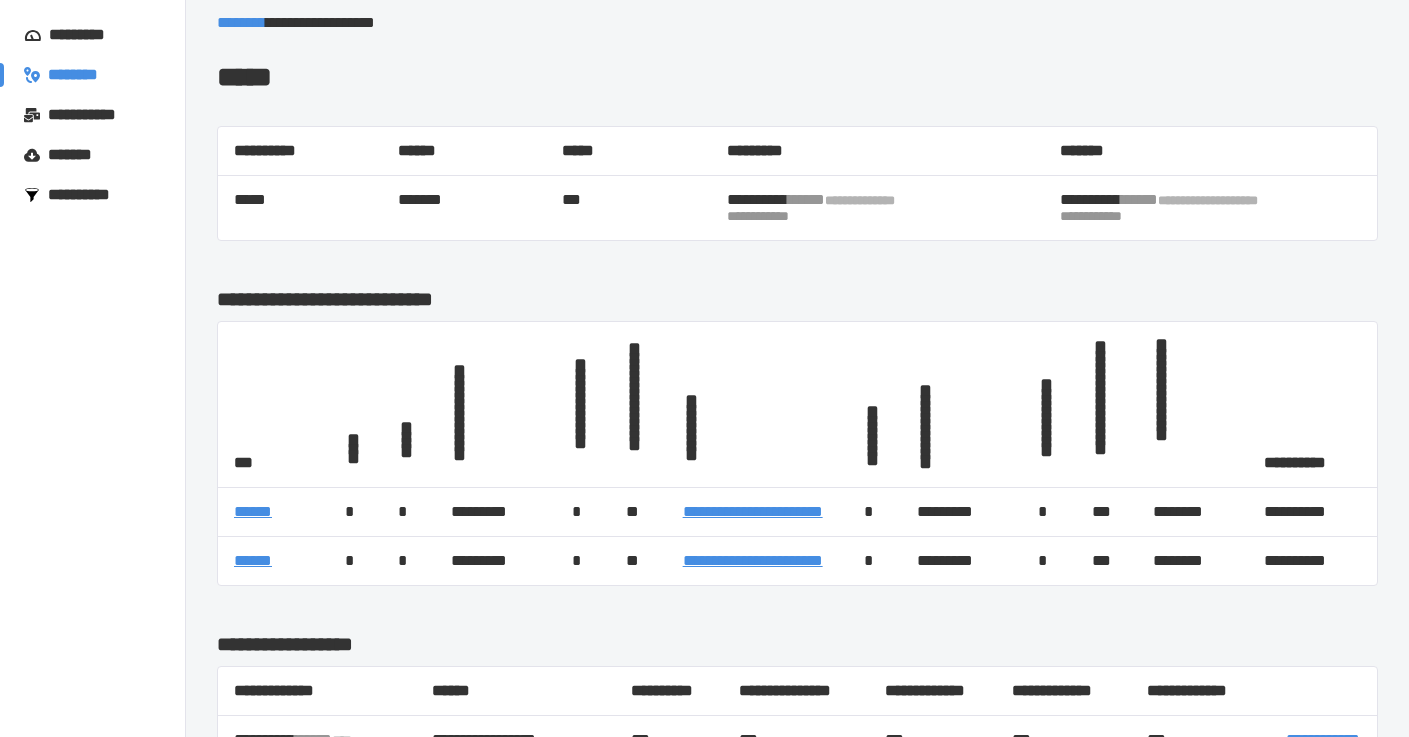 click on "*********" at bounding box center (86, 35) 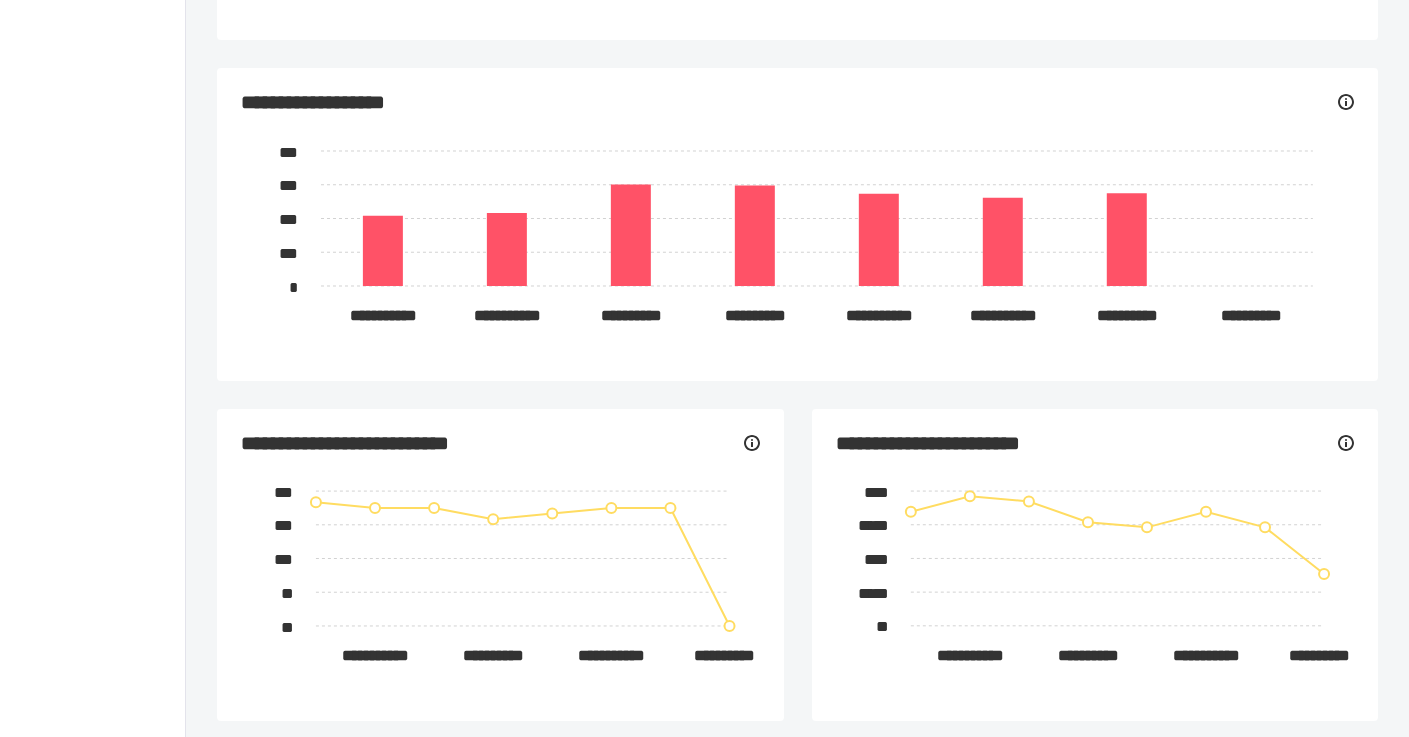 scroll, scrollTop: 0, scrollLeft: 0, axis: both 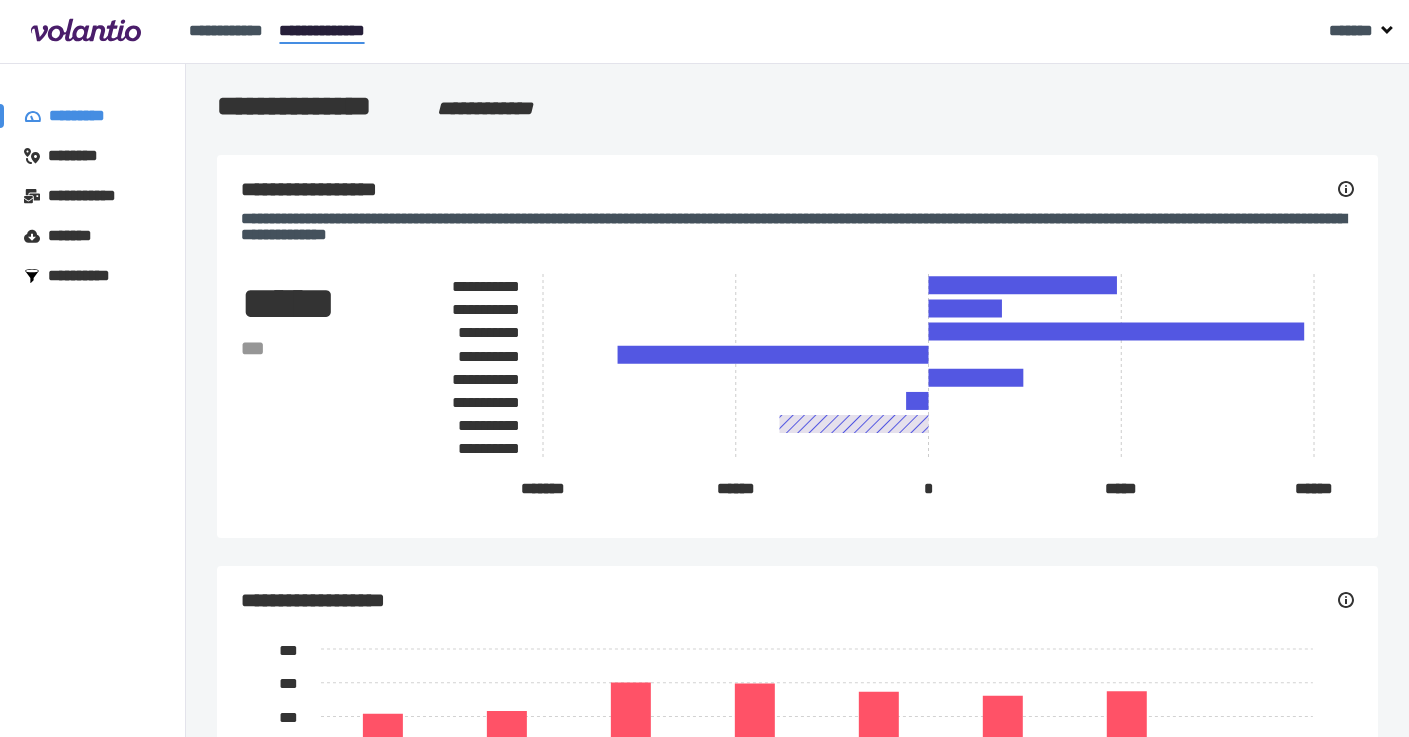 click on "********" at bounding box center [82, 156] 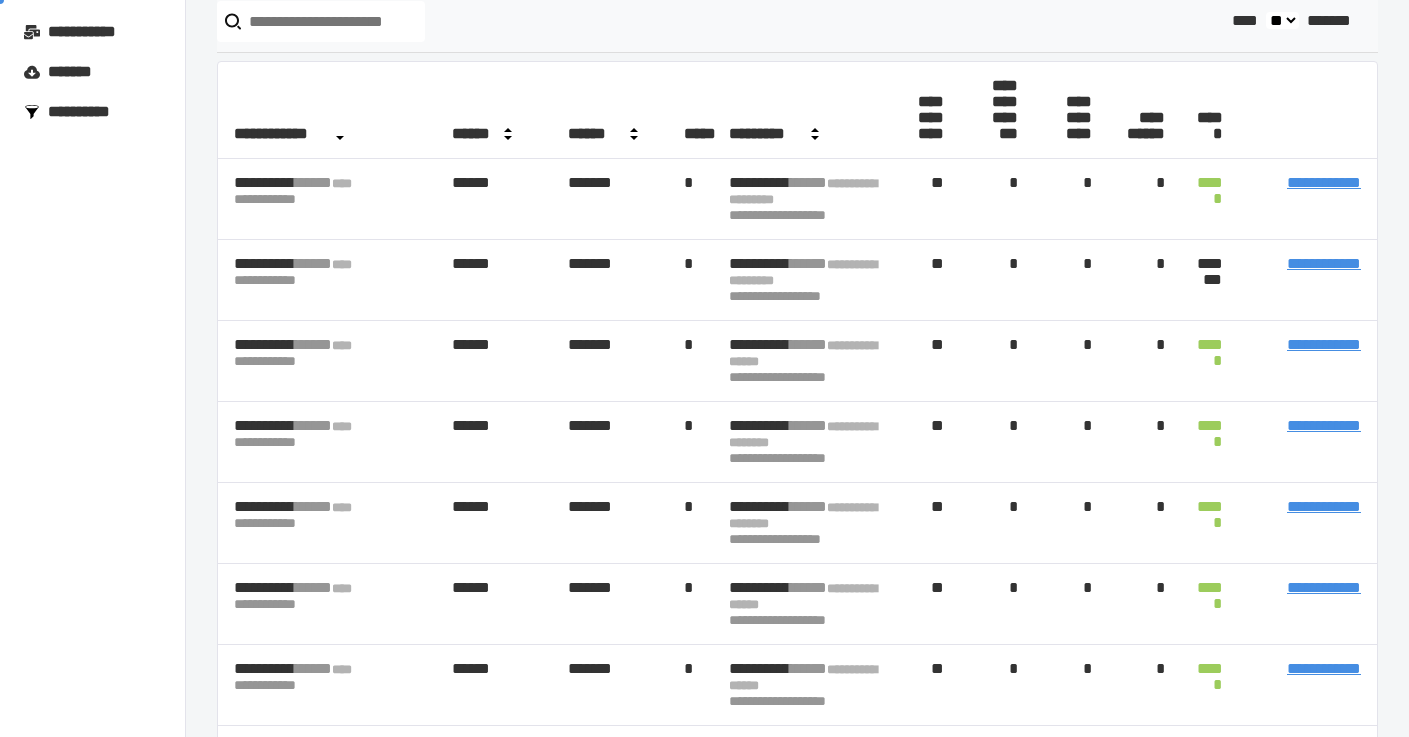 scroll, scrollTop: 176, scrollLeft: 0, axis: vertical 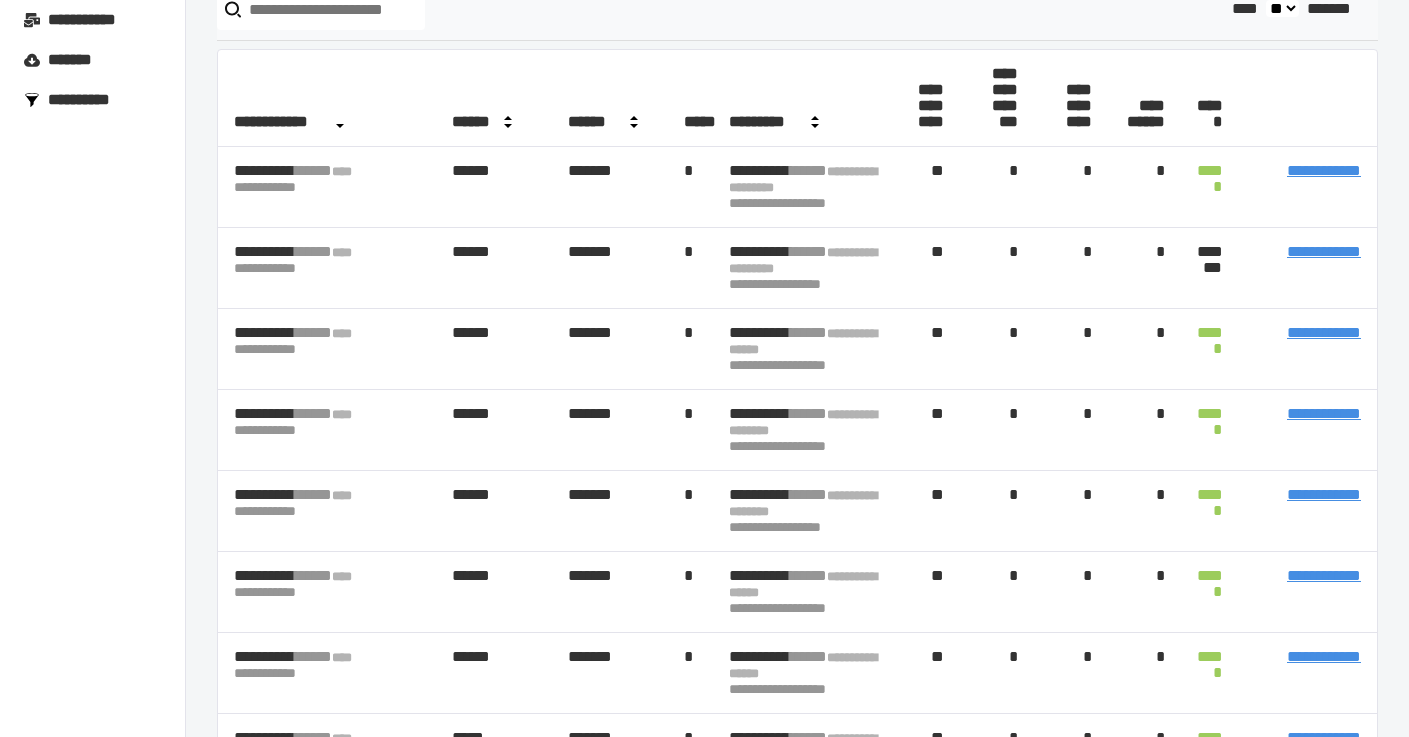click on "**********" at bounding box center (1324, 251) 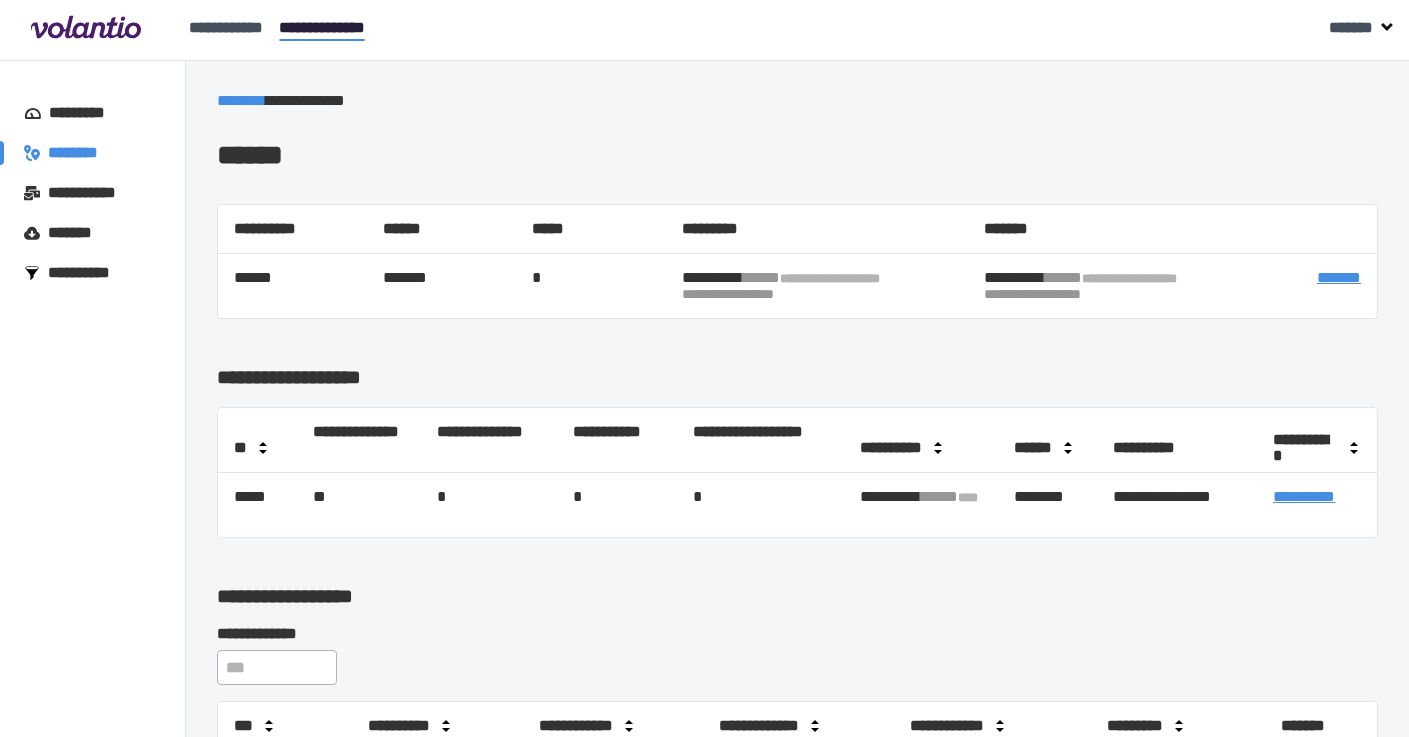 scroll, scrollTop: 4, scrollLeft: 0, axis: vertical 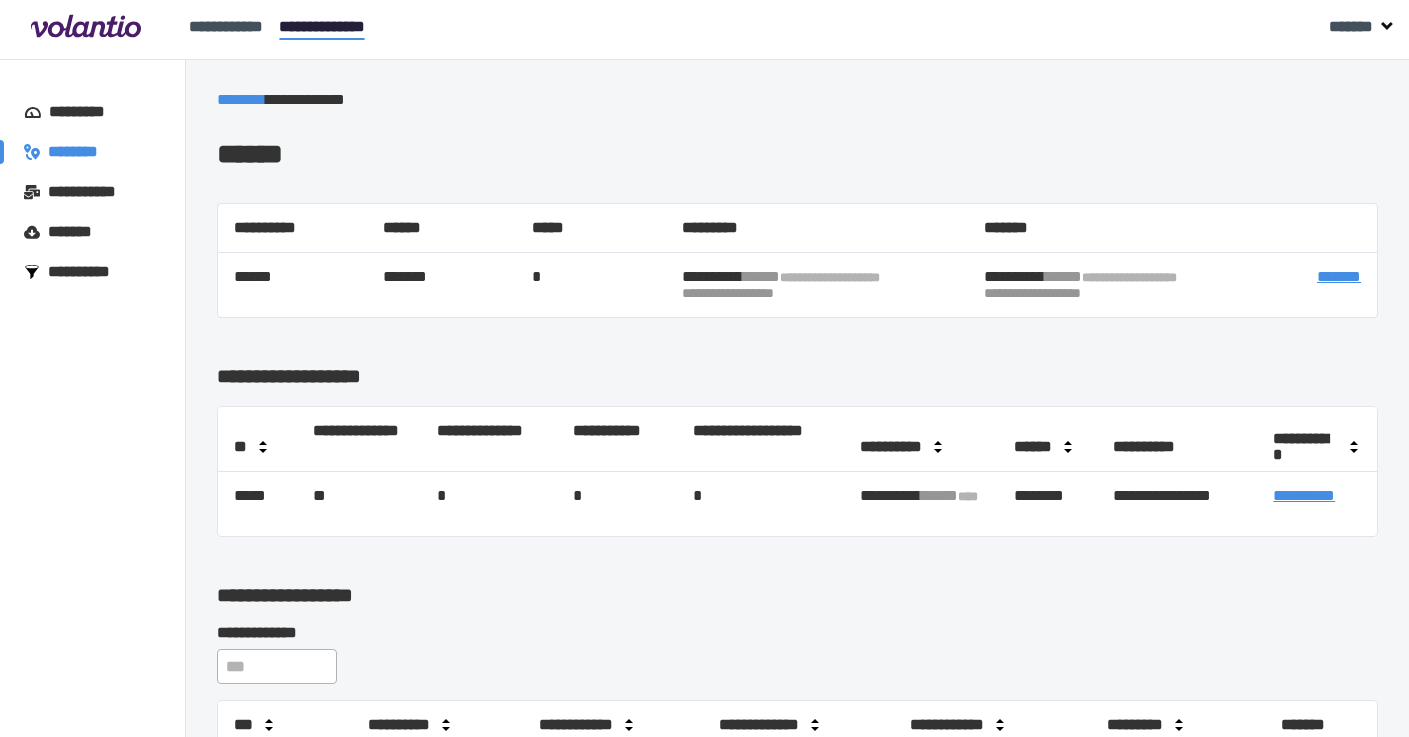 click on "*******" at bounding box center (1339, 276) 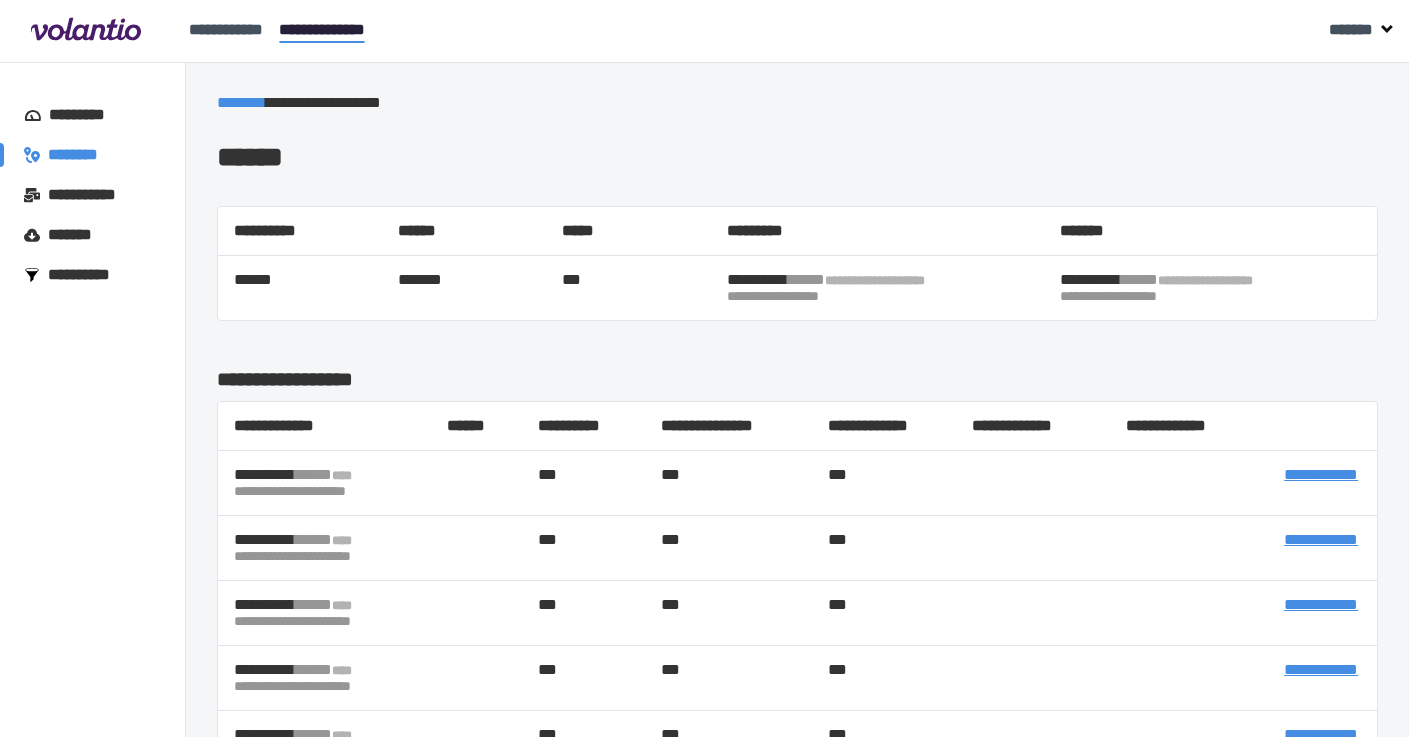 scroll, scrollTop: 0, scrollLeft: 0, axis: both 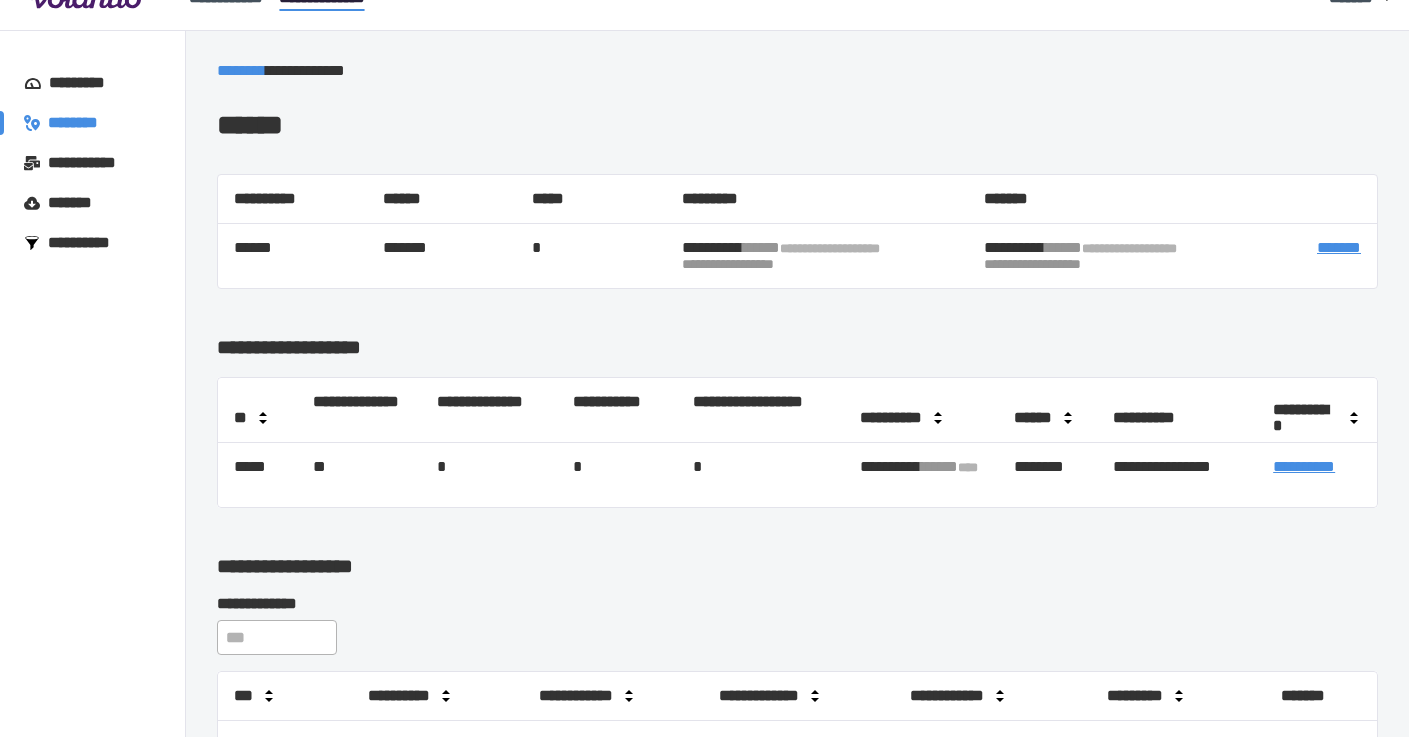 click on "**********" at bounding box center (1304, 466) 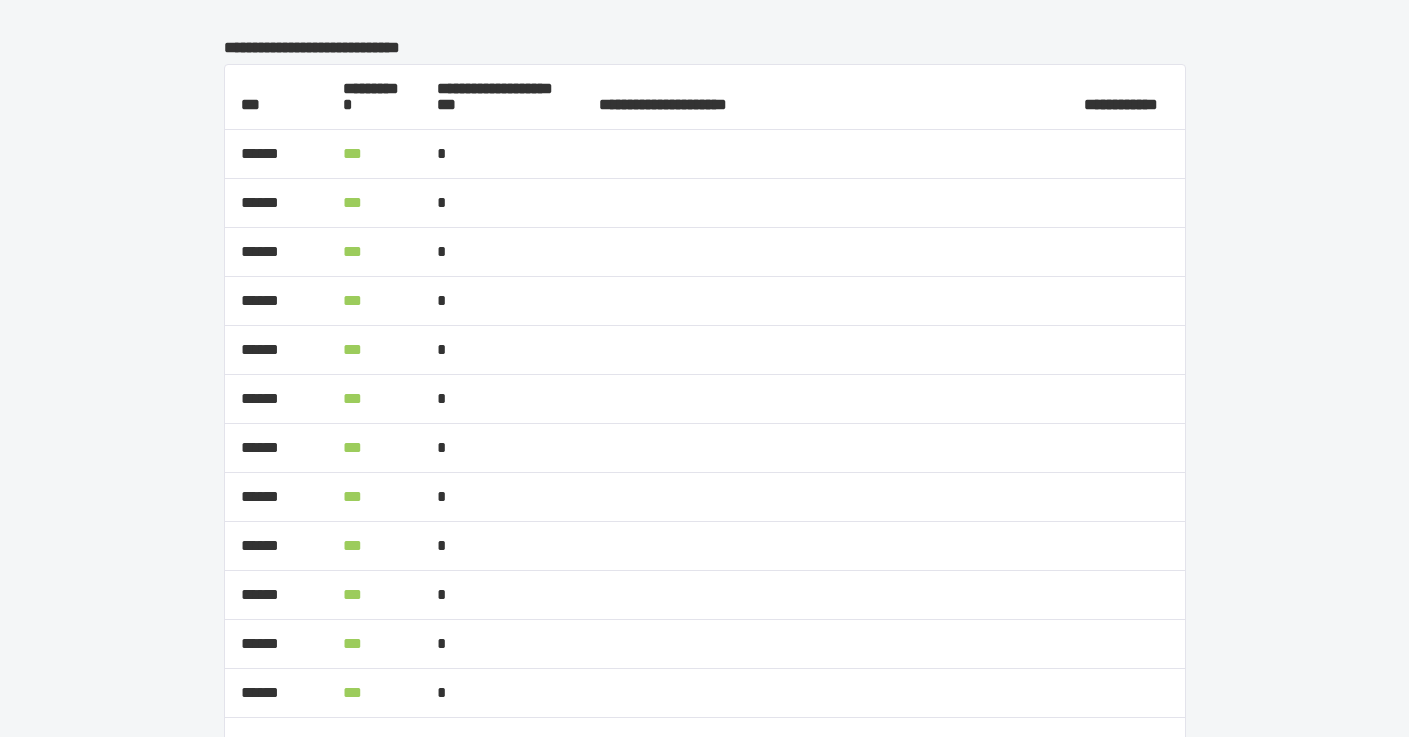 scroll, scrollTop: 0, scrollLeft: 0, axis: both 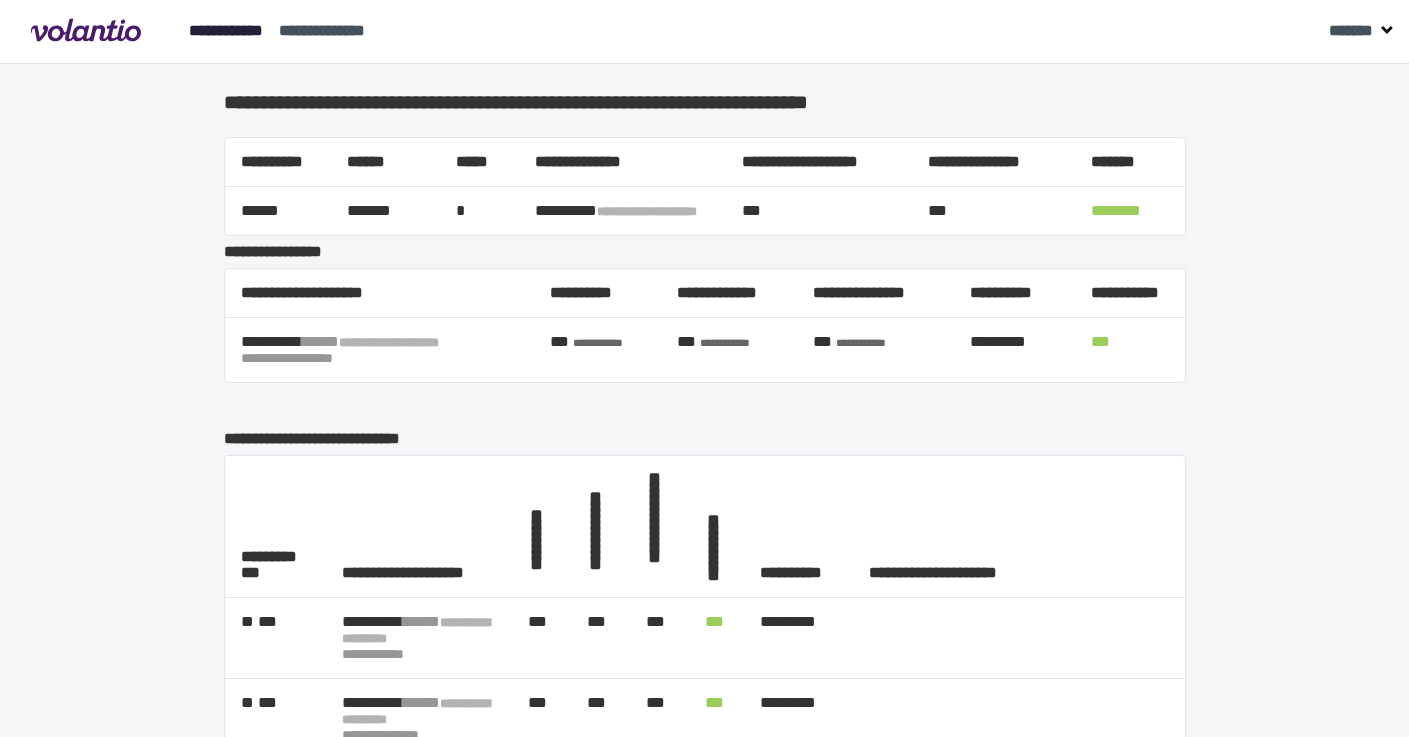 click on "**********" at bounding box center [226, 30] 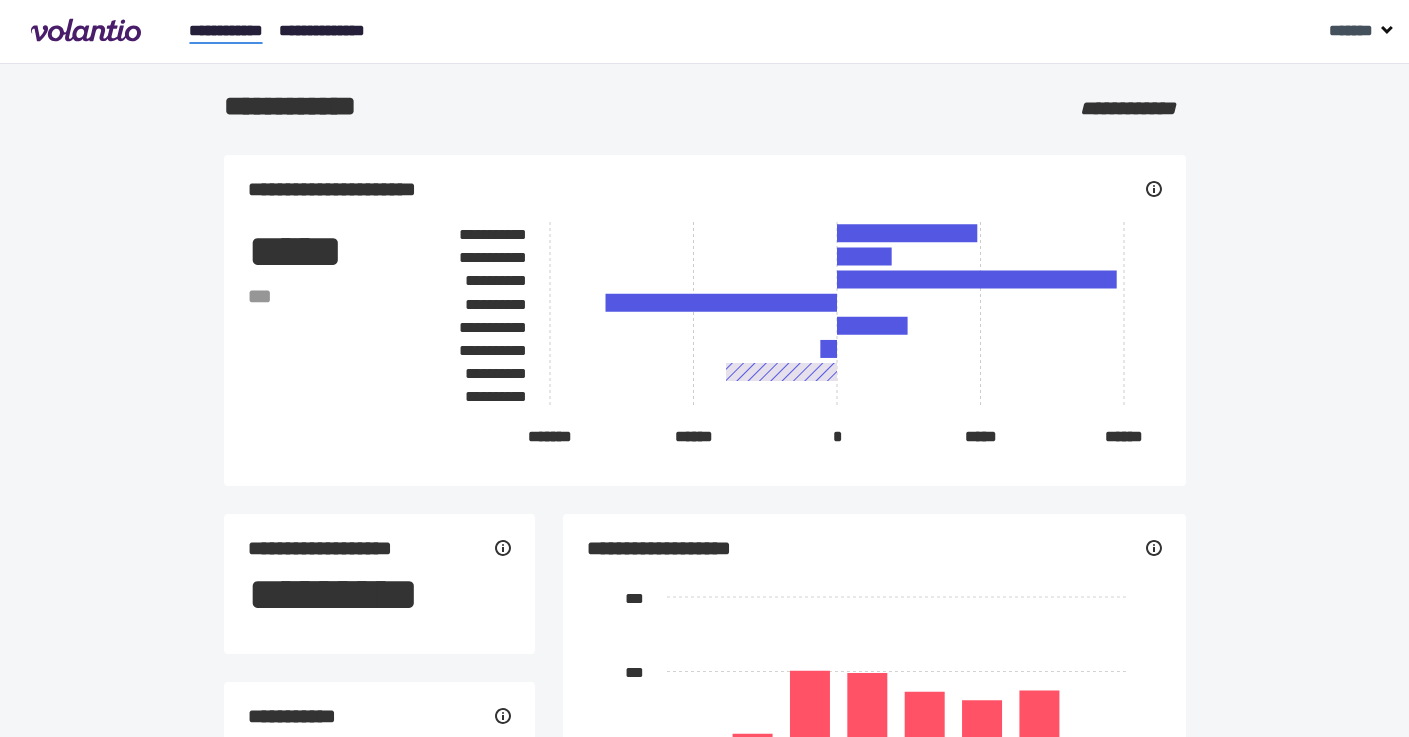 click on "**********" at bounding box center (322, 30) 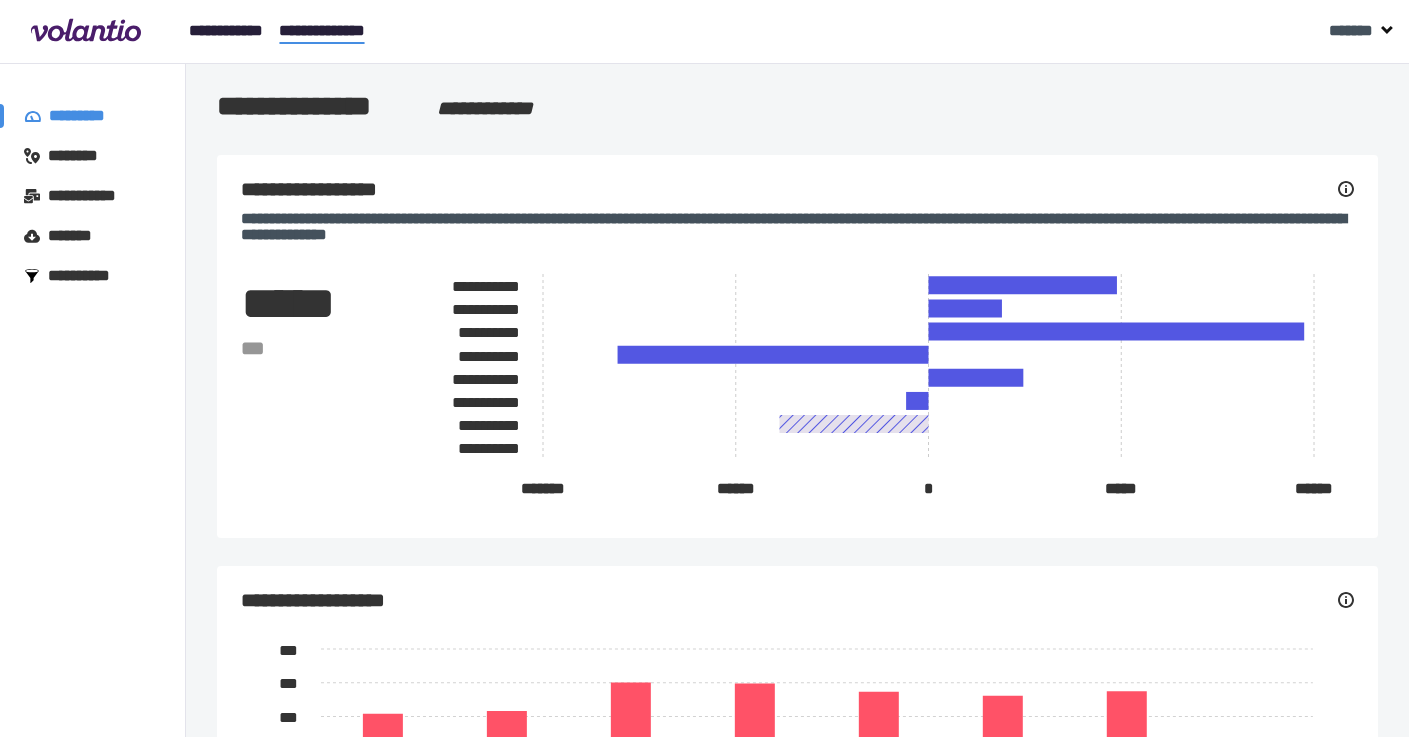 click on "**********" at bounding box center [226, 30] 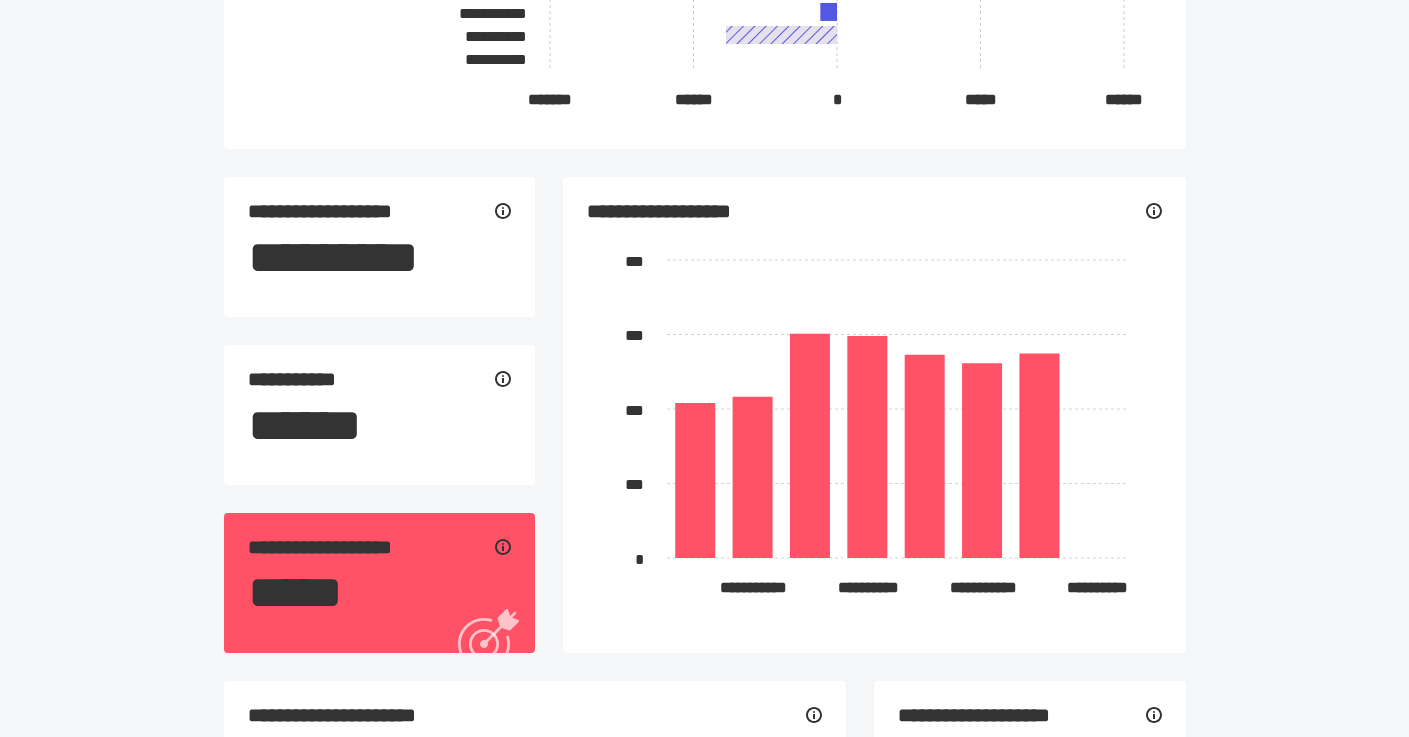 scroll, scrollTop: 356, scrollLeft: 0, axis: vertical 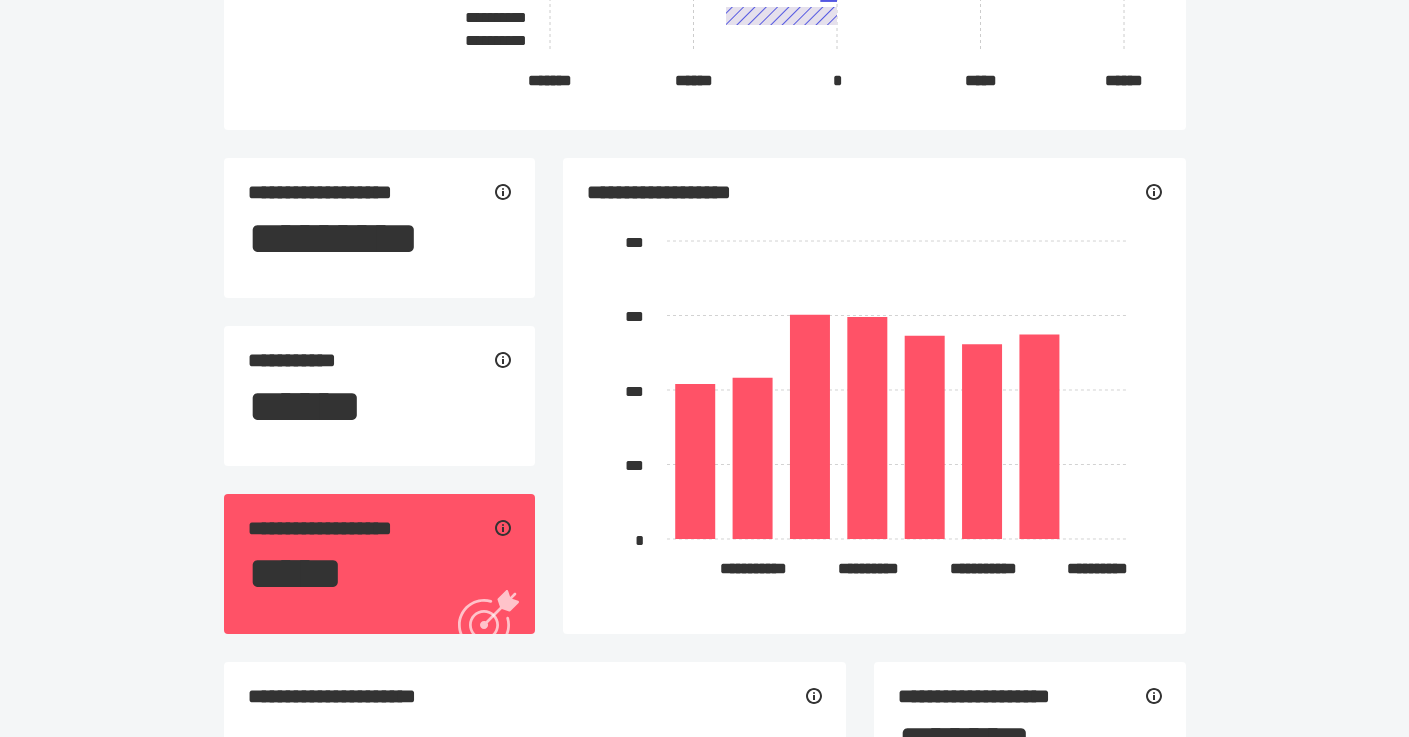 click 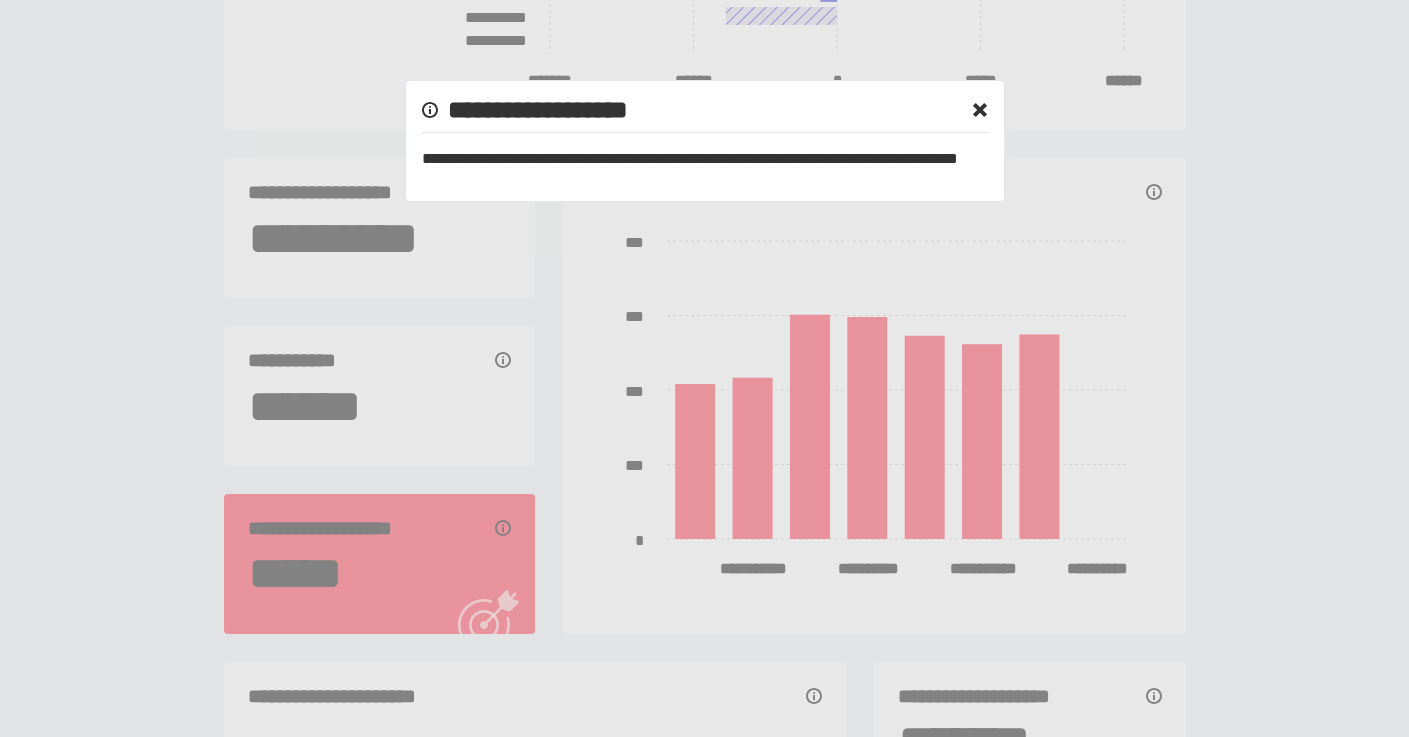 click 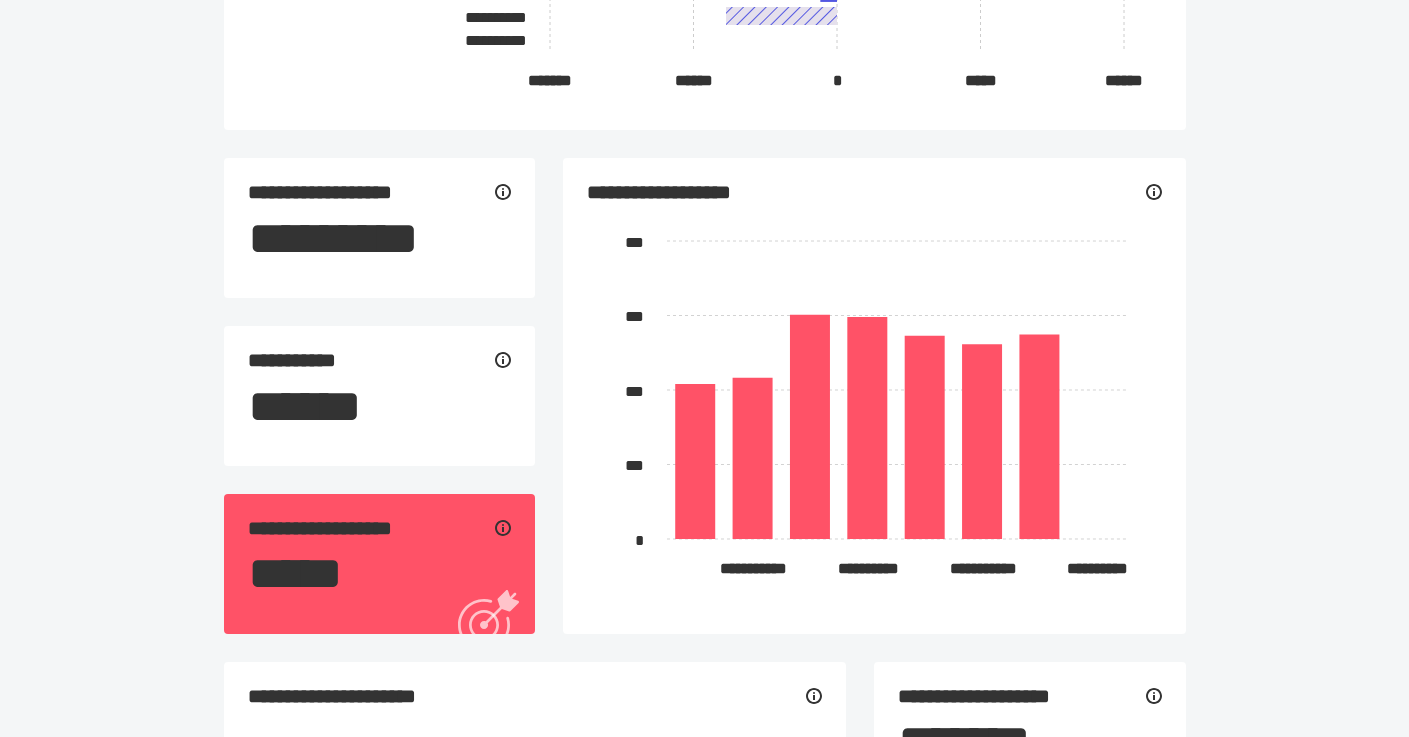 click 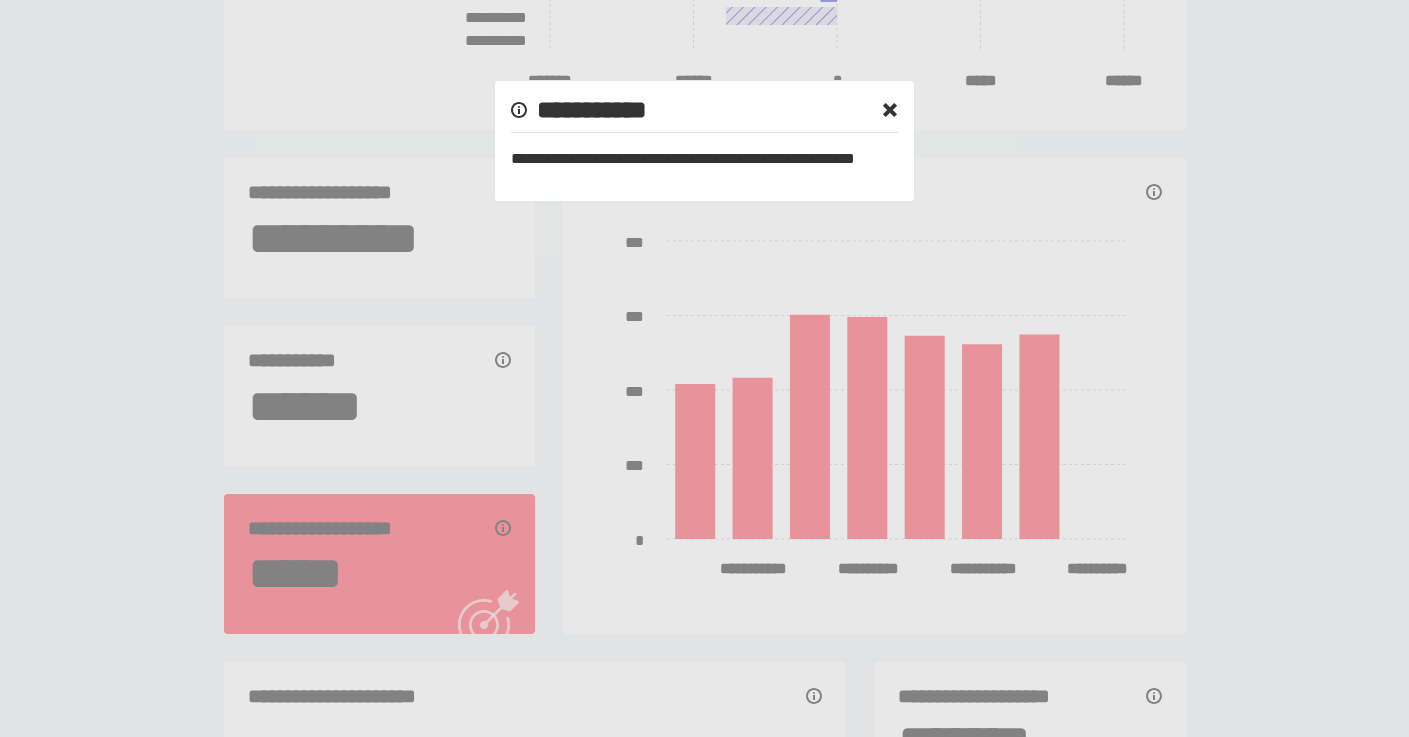 click 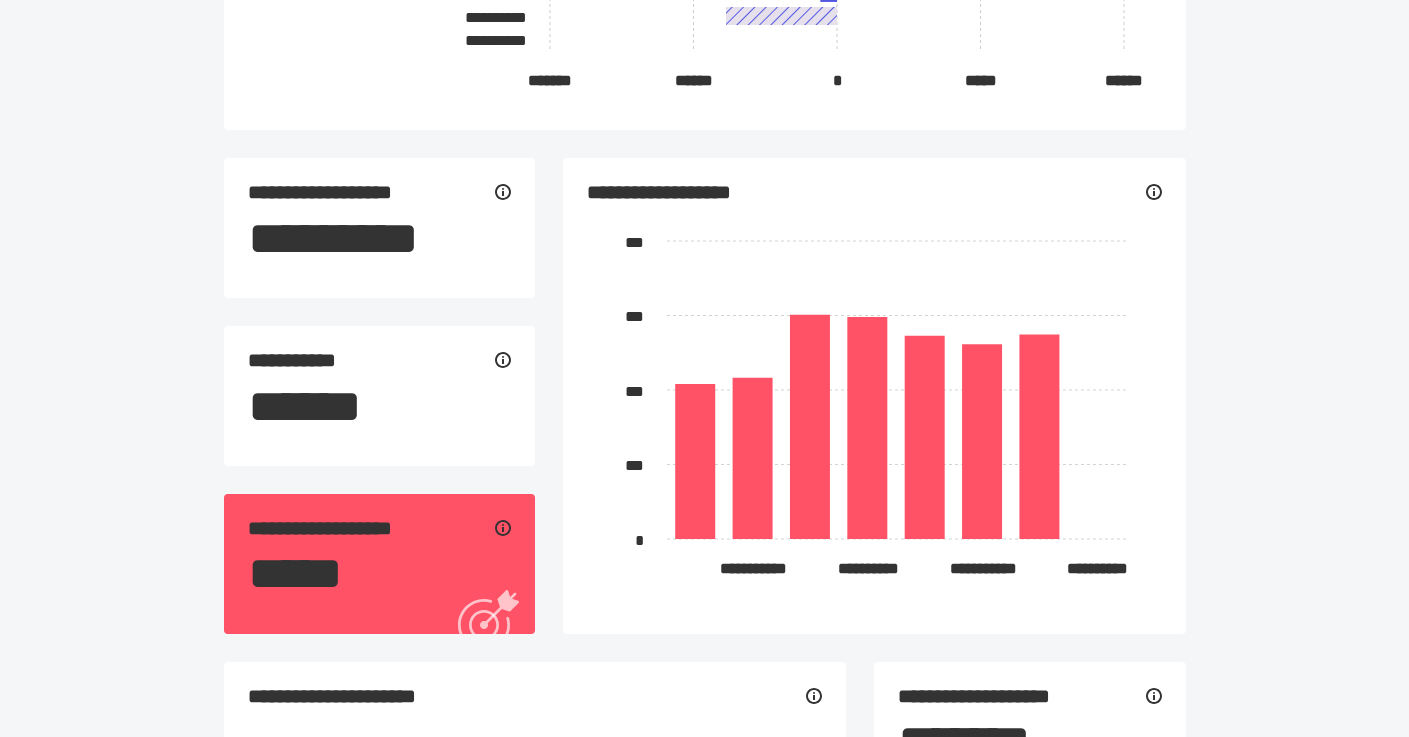 click 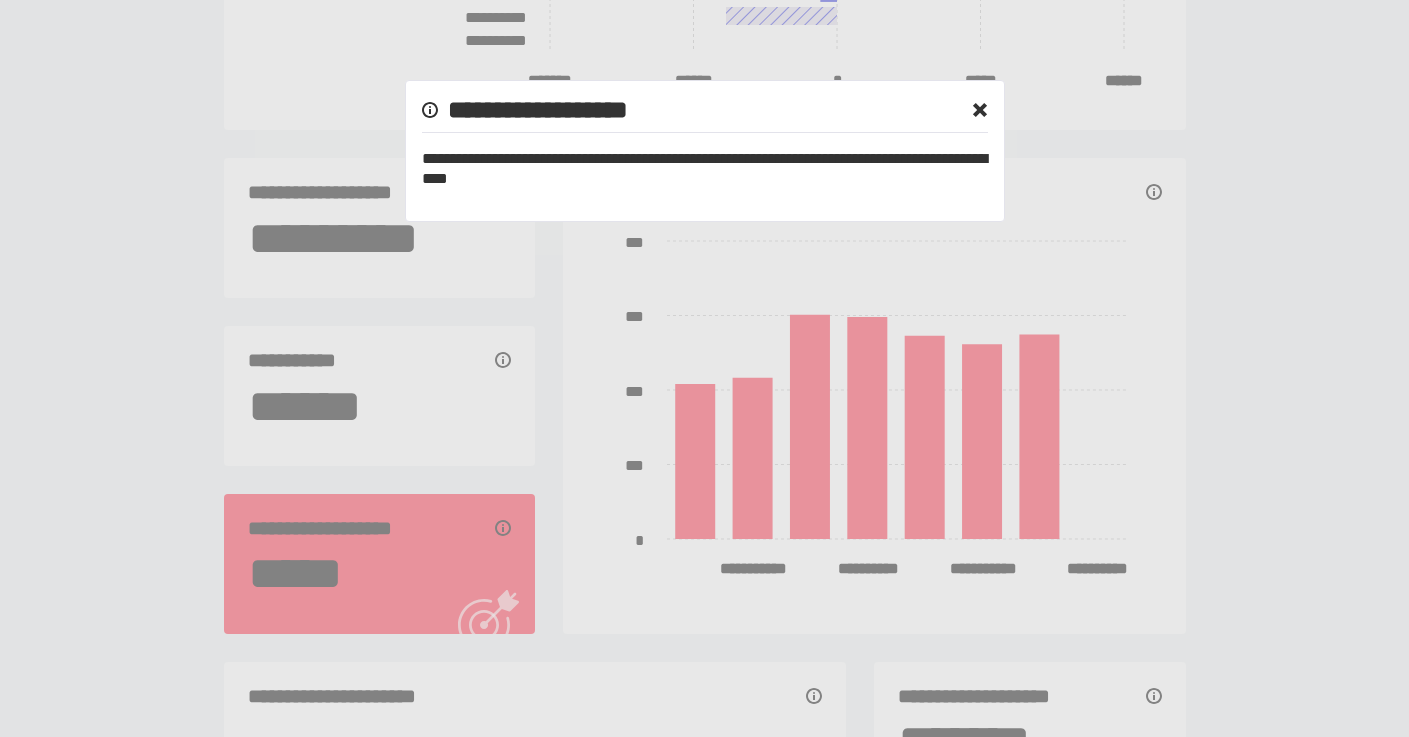 click 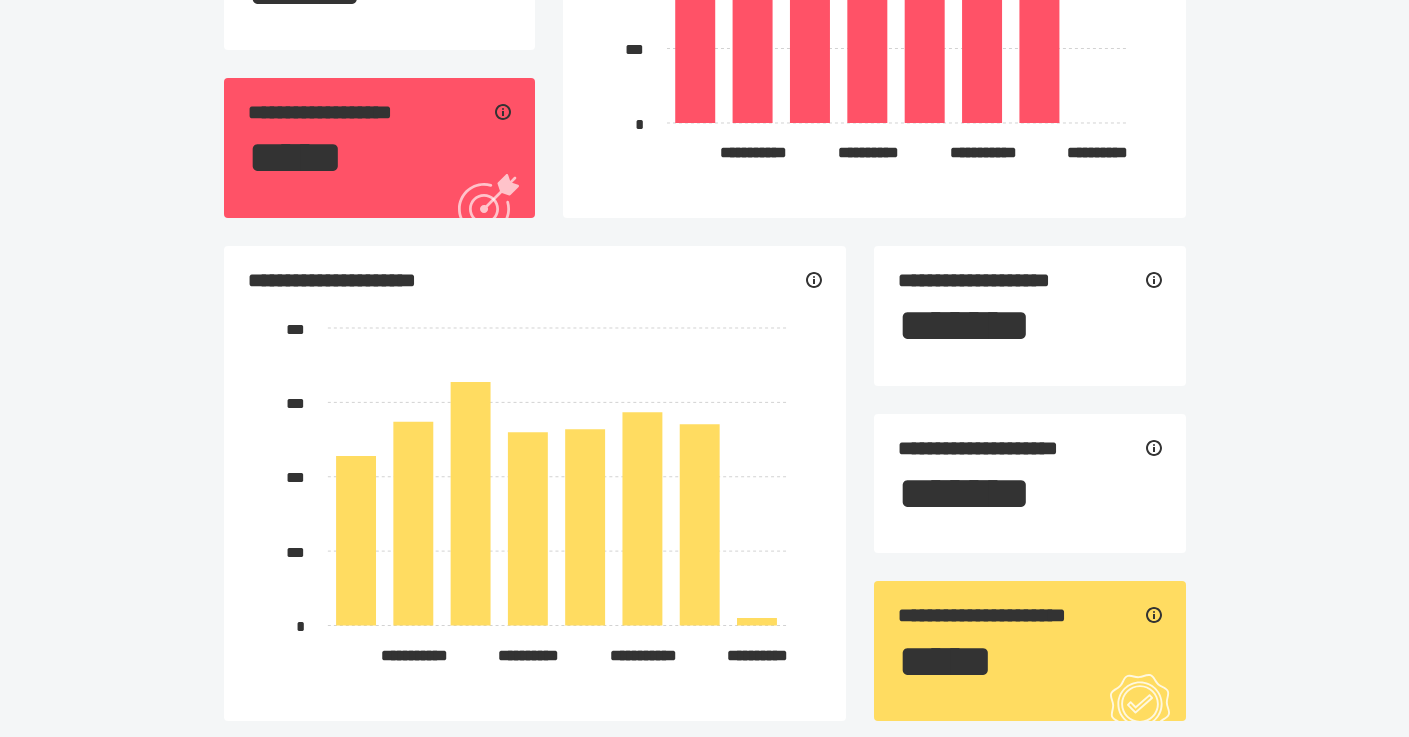 scroll, scrollTop: 0, scrollLeft: 0, axis: both 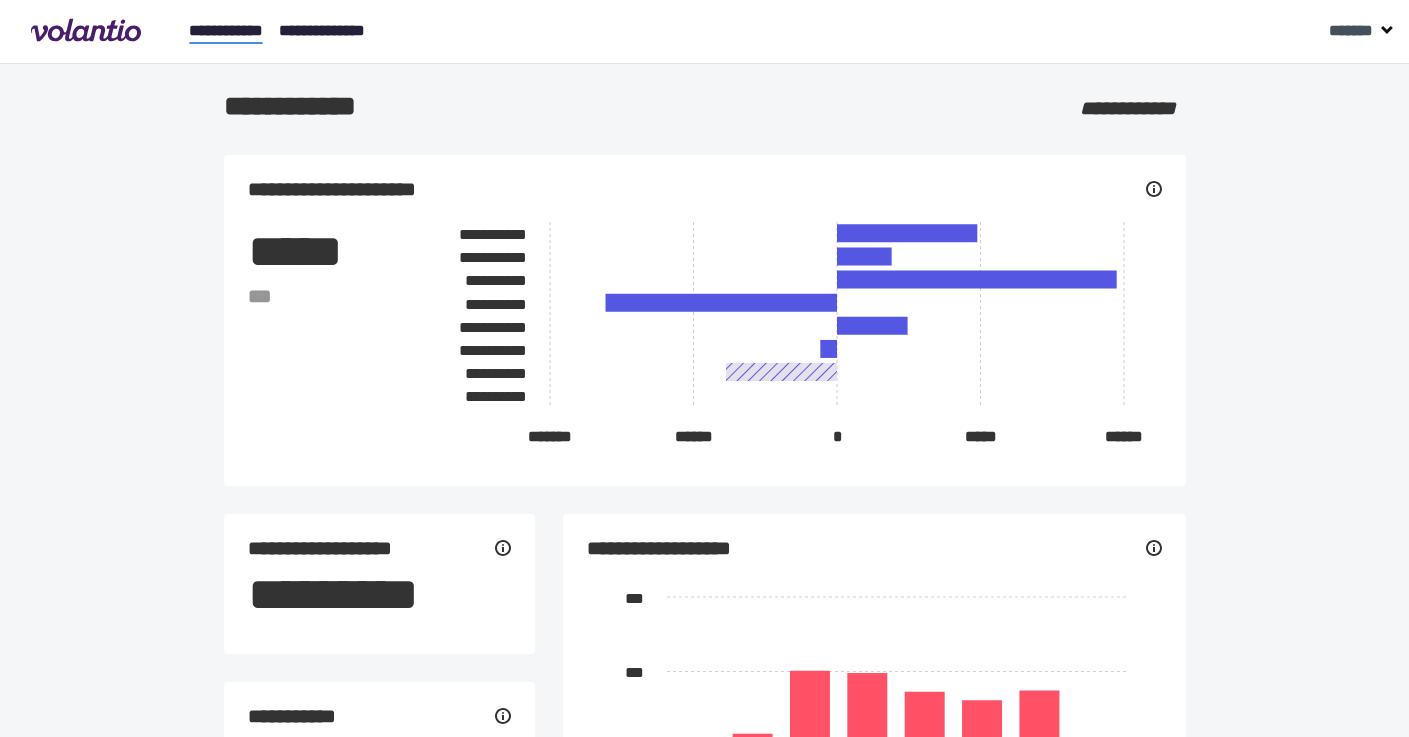 click on "**********" at bounding box center (322, 30) 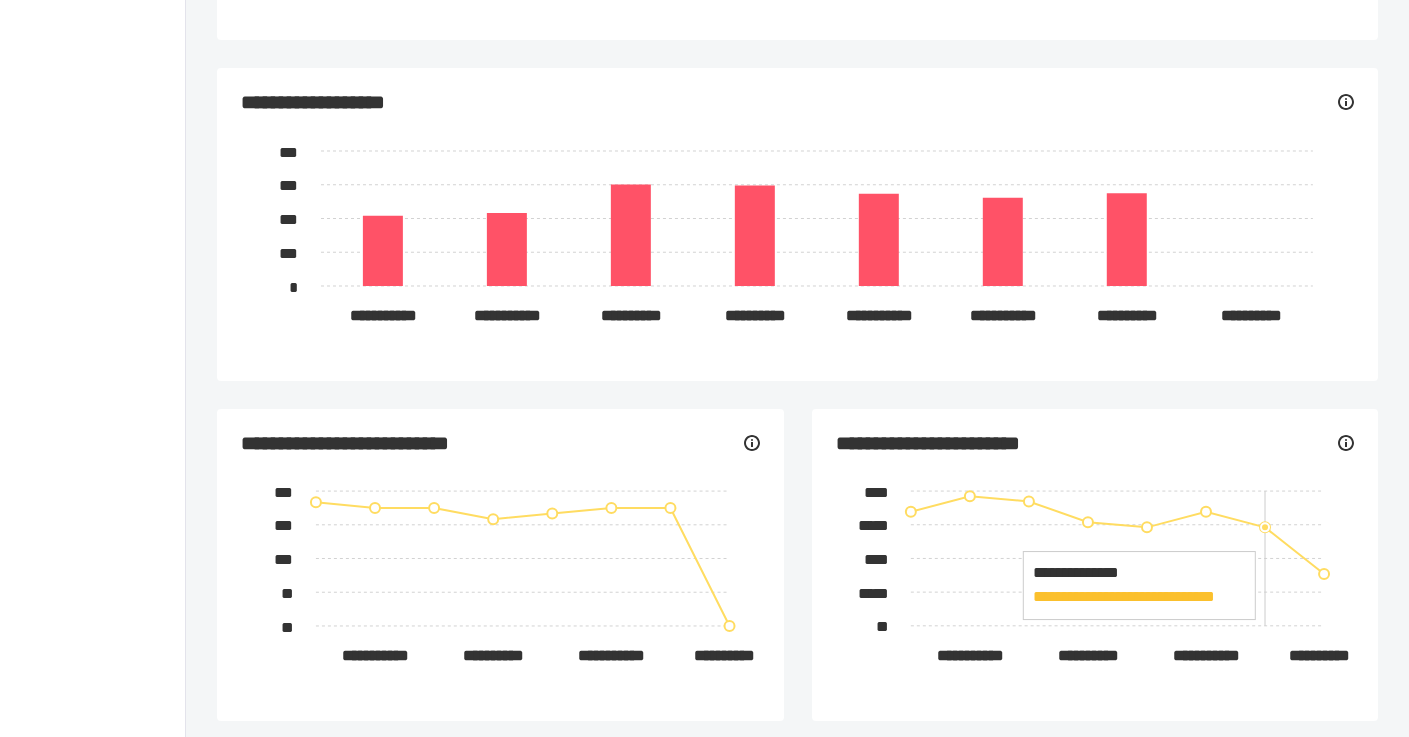 scroll, scrollTop: 0, scrollLeft: 0, axis: both 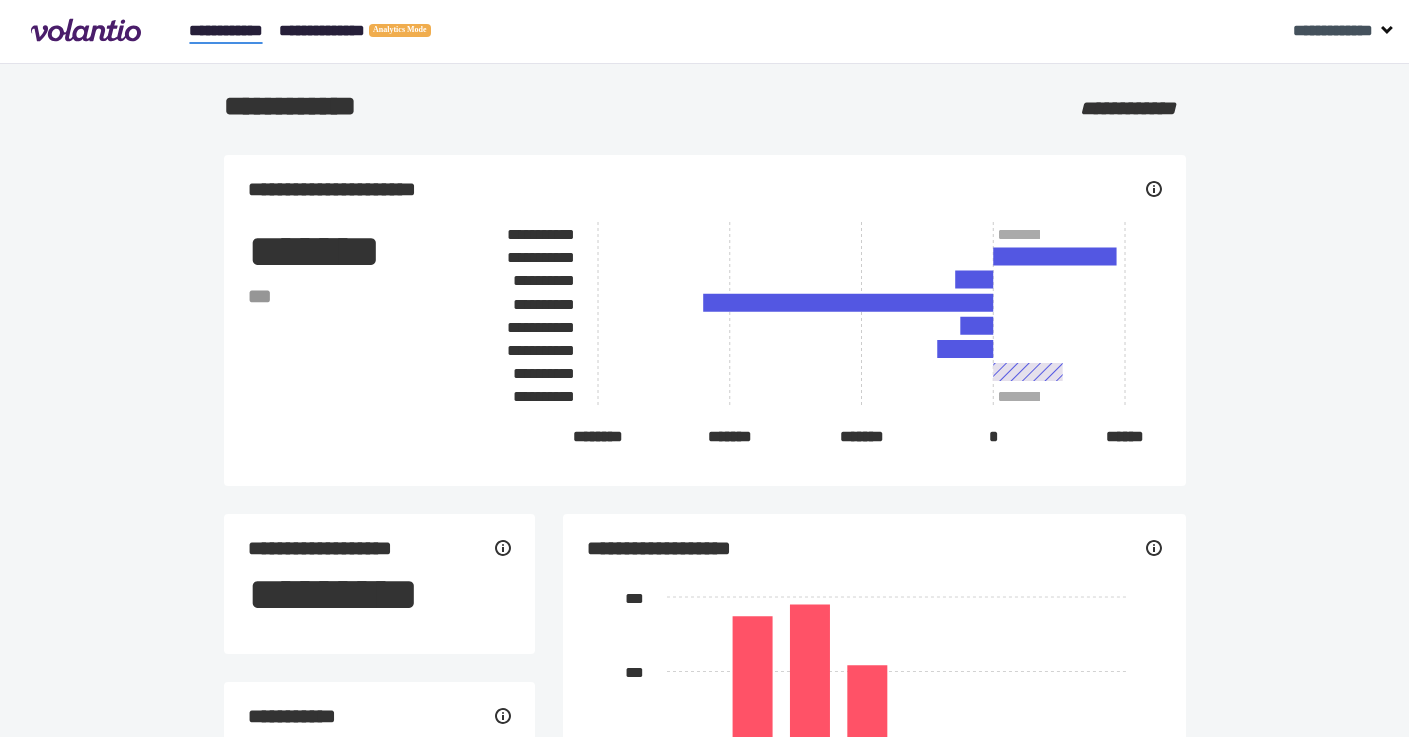click on "**********" at bounding box center (368, 31) 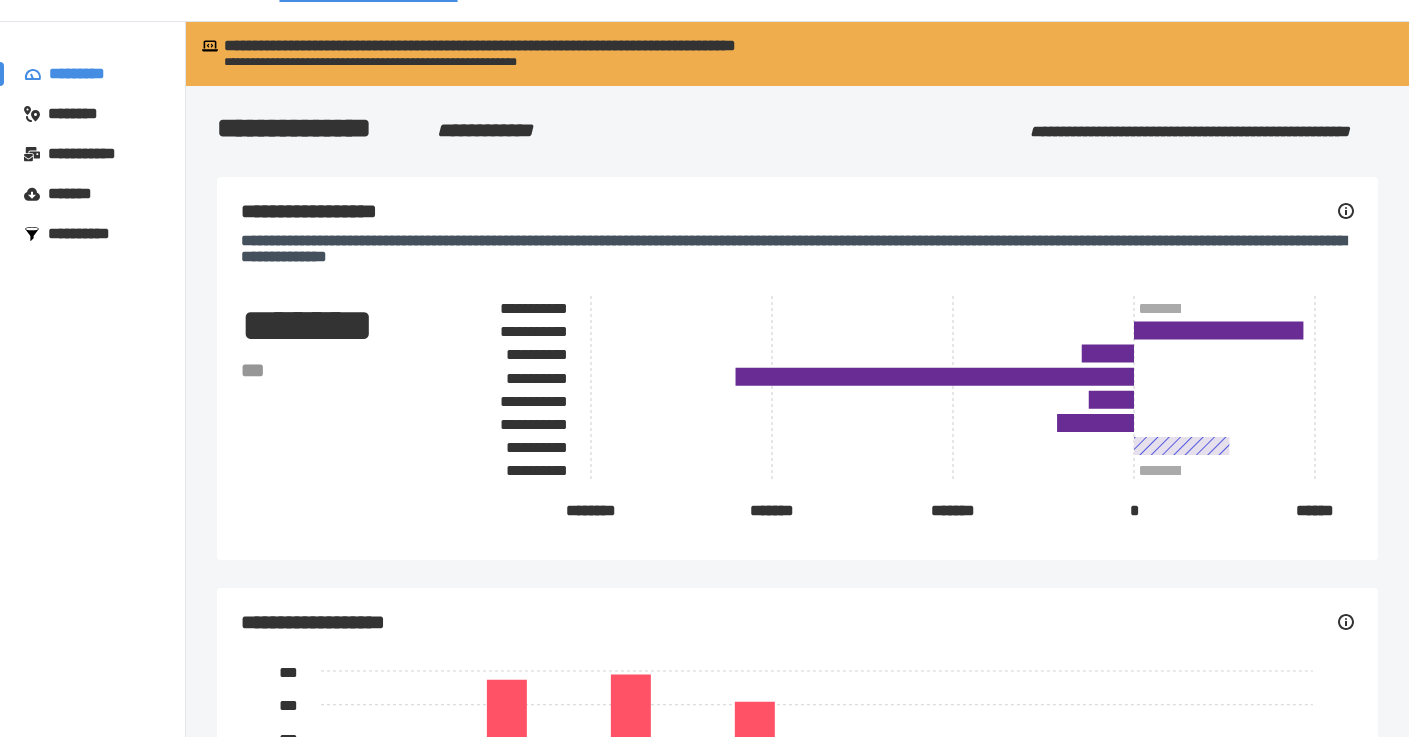 scroll, scrollTop: 0, scrollLeft: 0, axis: both 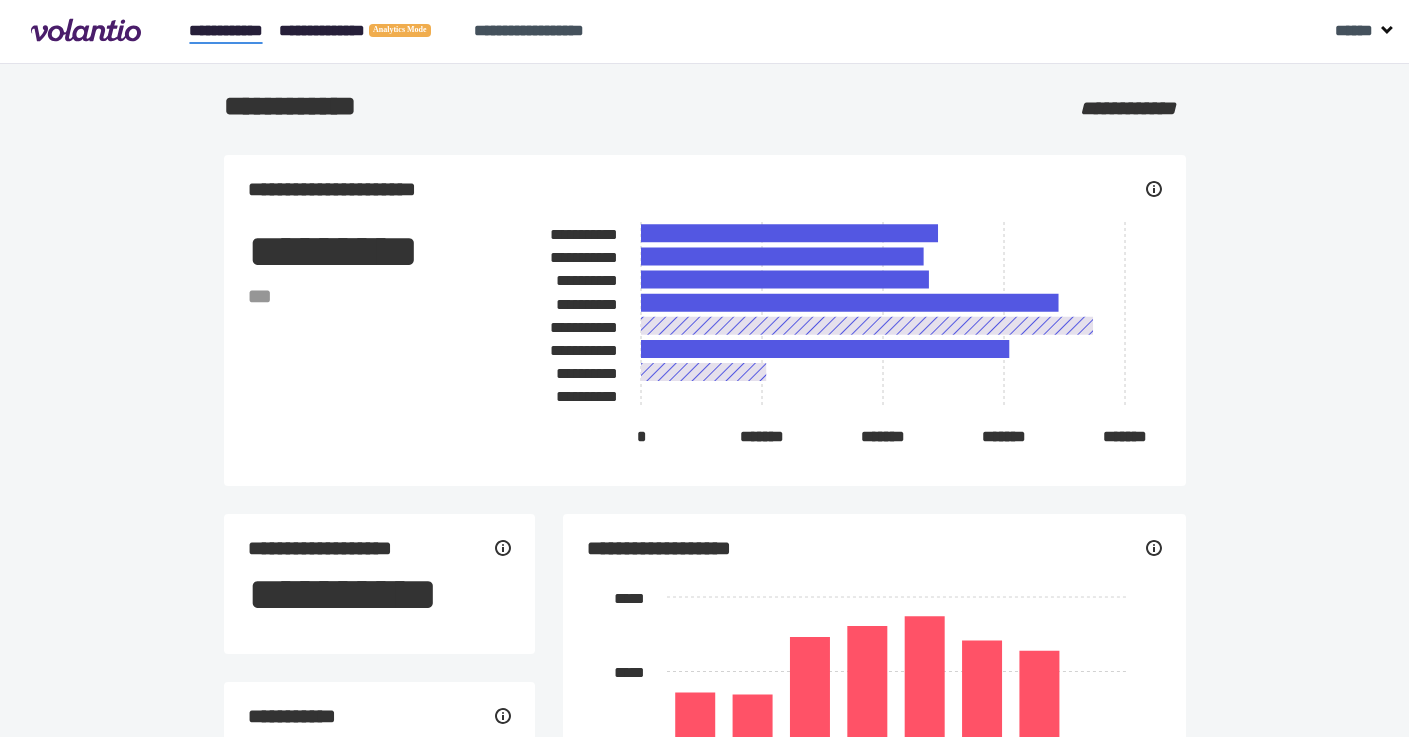 click on "**********" at bounding box center (368, 31) 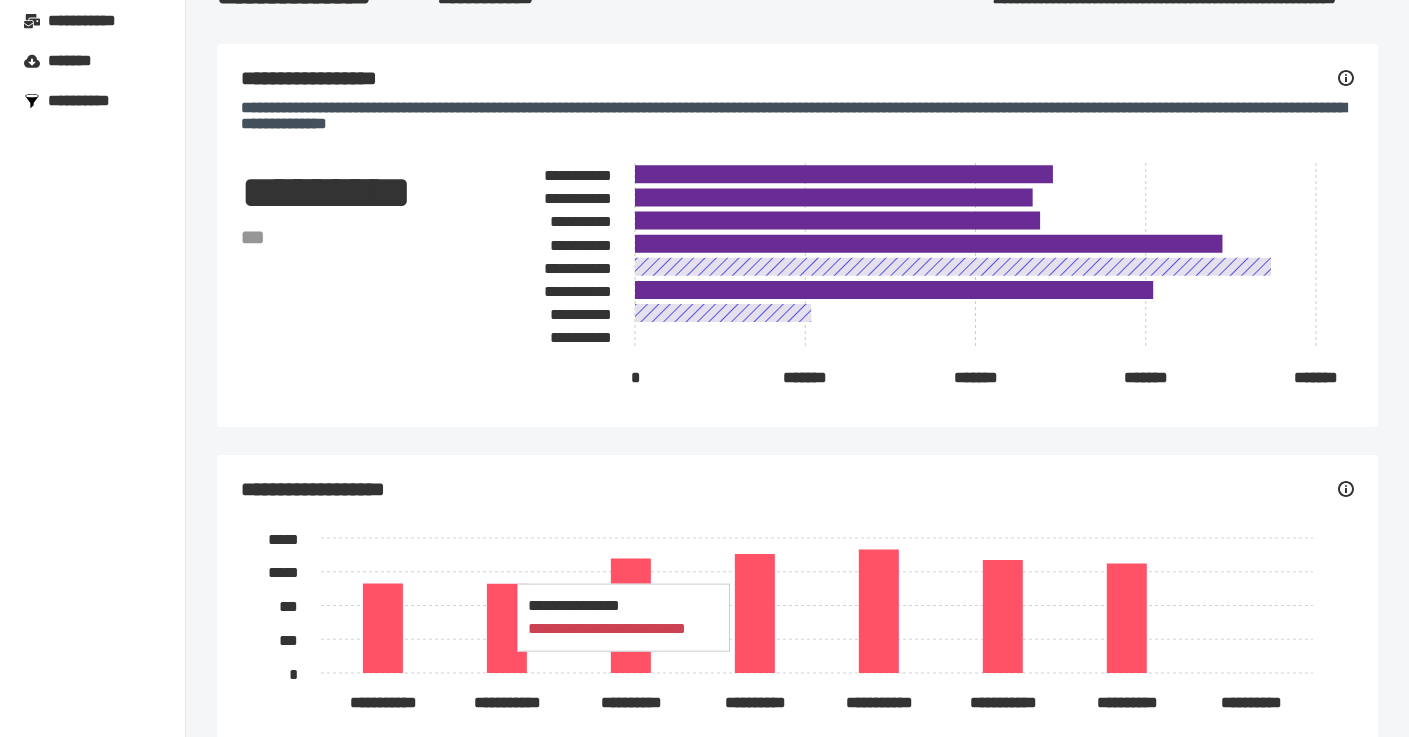 scroll, scrollTop: 0, scrollLeft: 0, axis: both 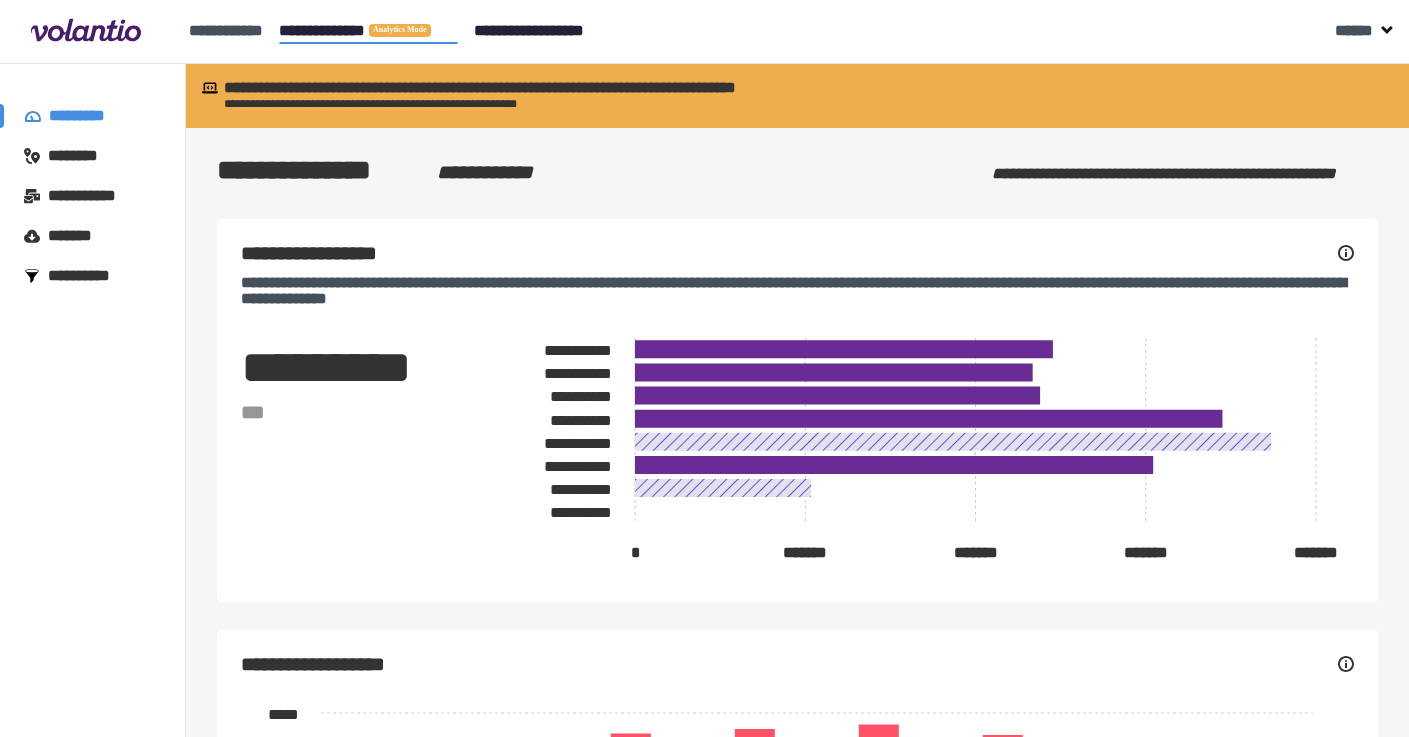 click on "**********" at bounding box center [529, 30] 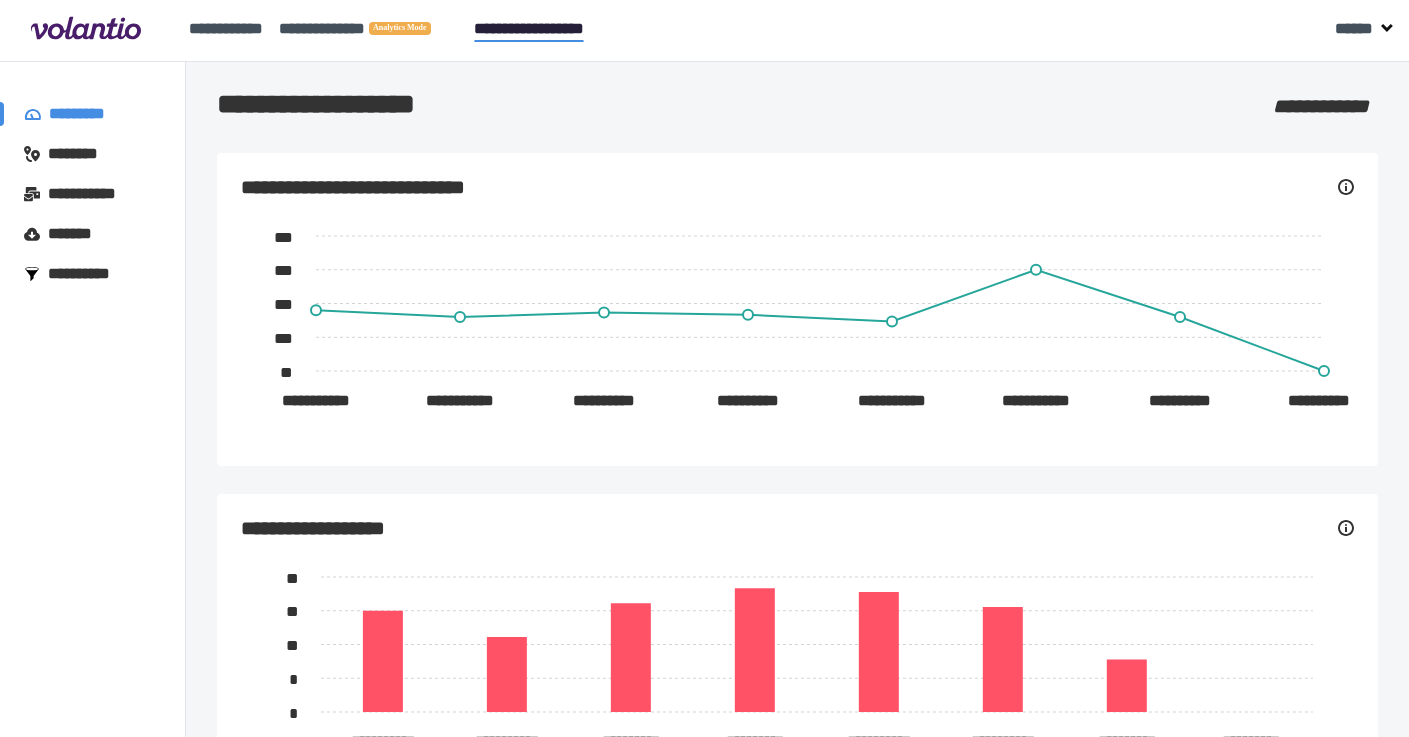 scroll, scrollTop: 0, scrollLeft: 0, axis: both 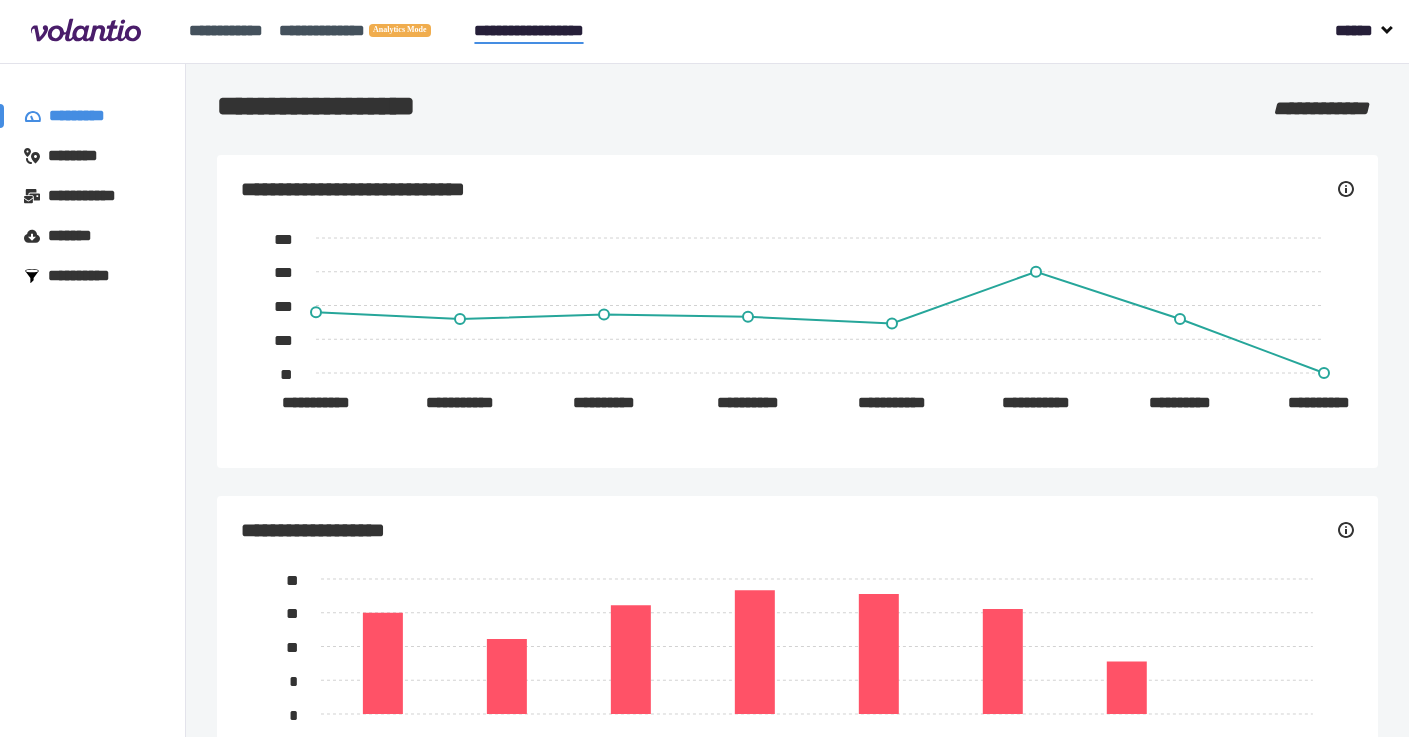 click 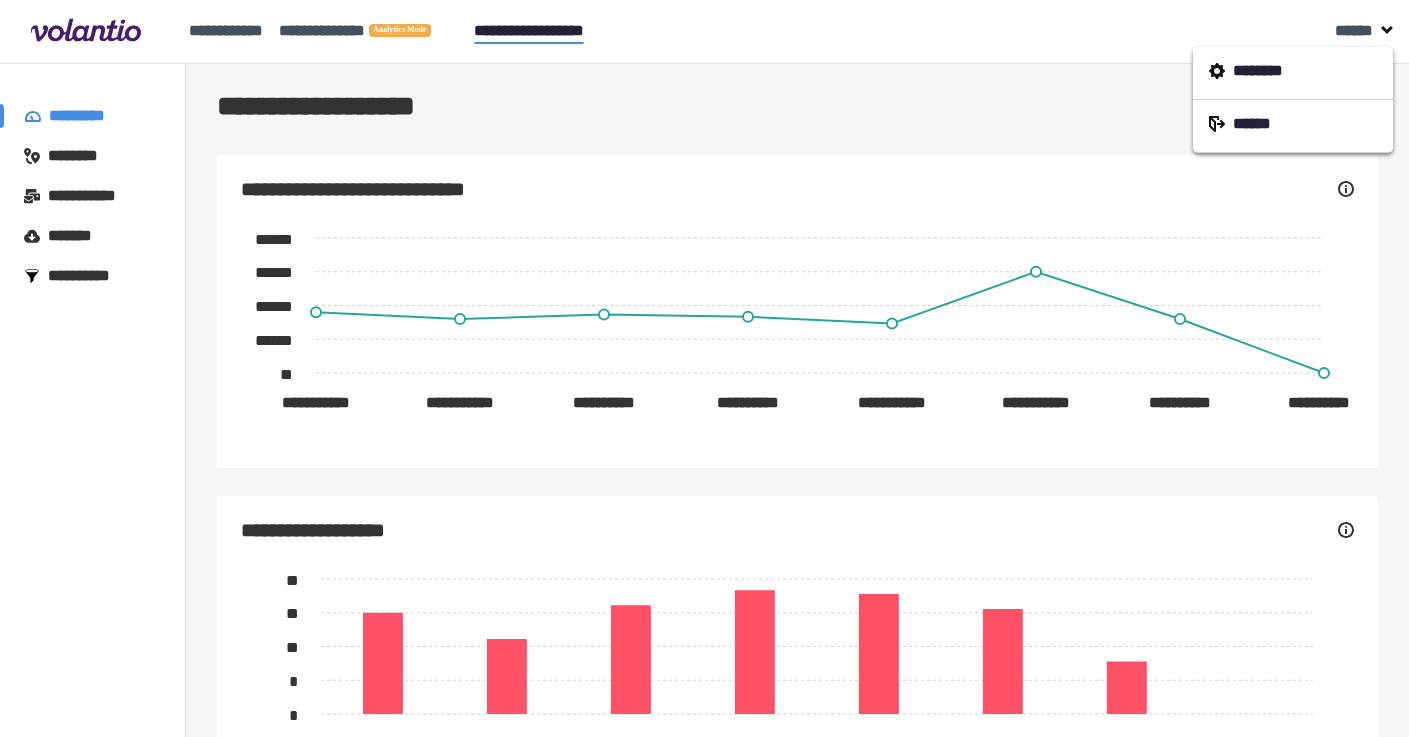 click on "**********" at bounding box center [797, 117] 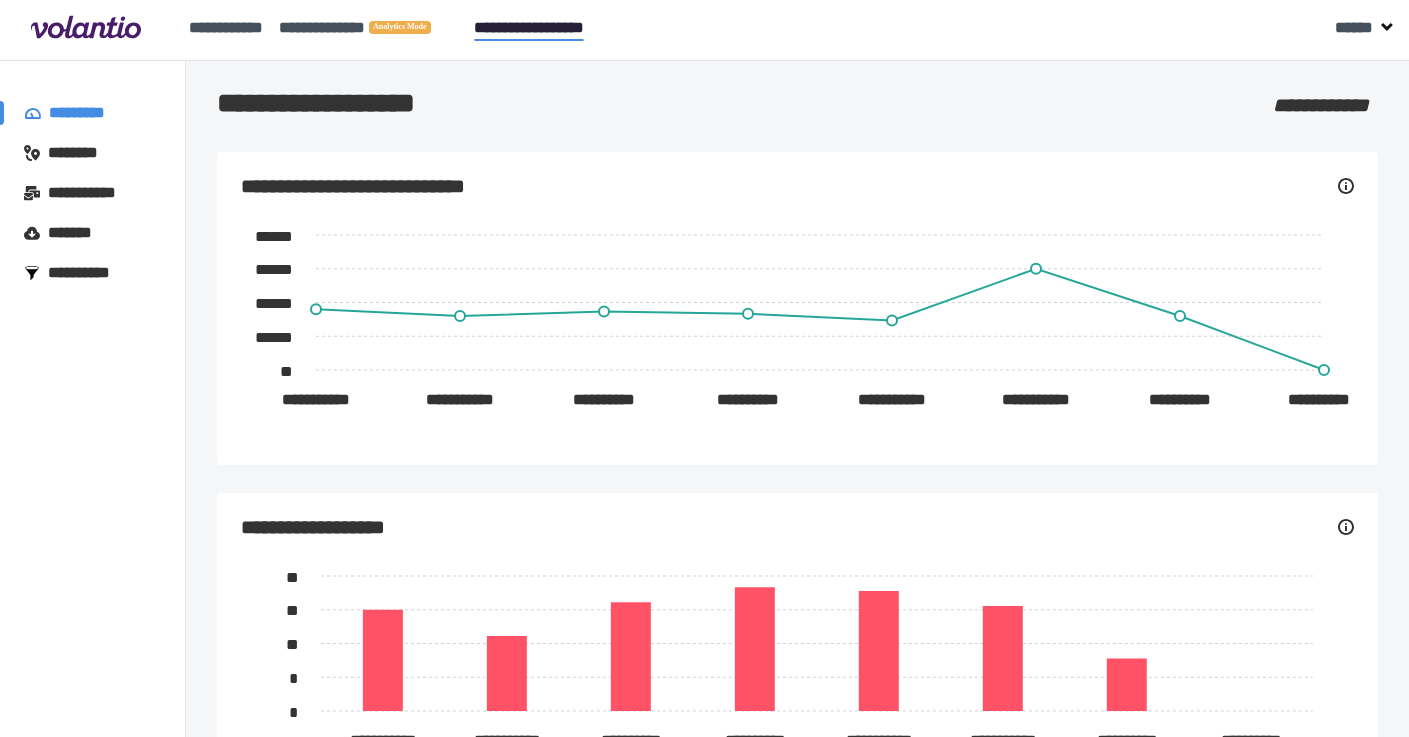 scroll, scrollTop: 0, scrollLeft: 0, axis: both 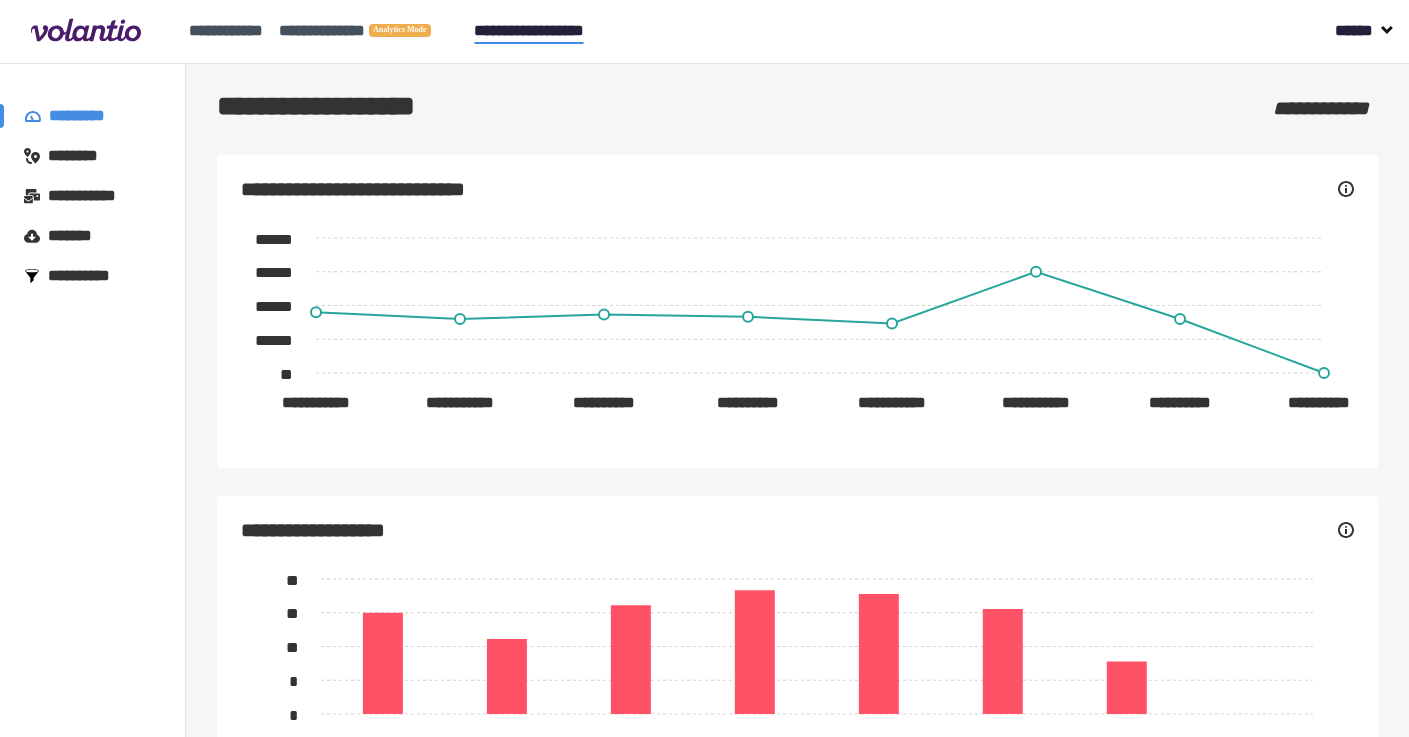 click 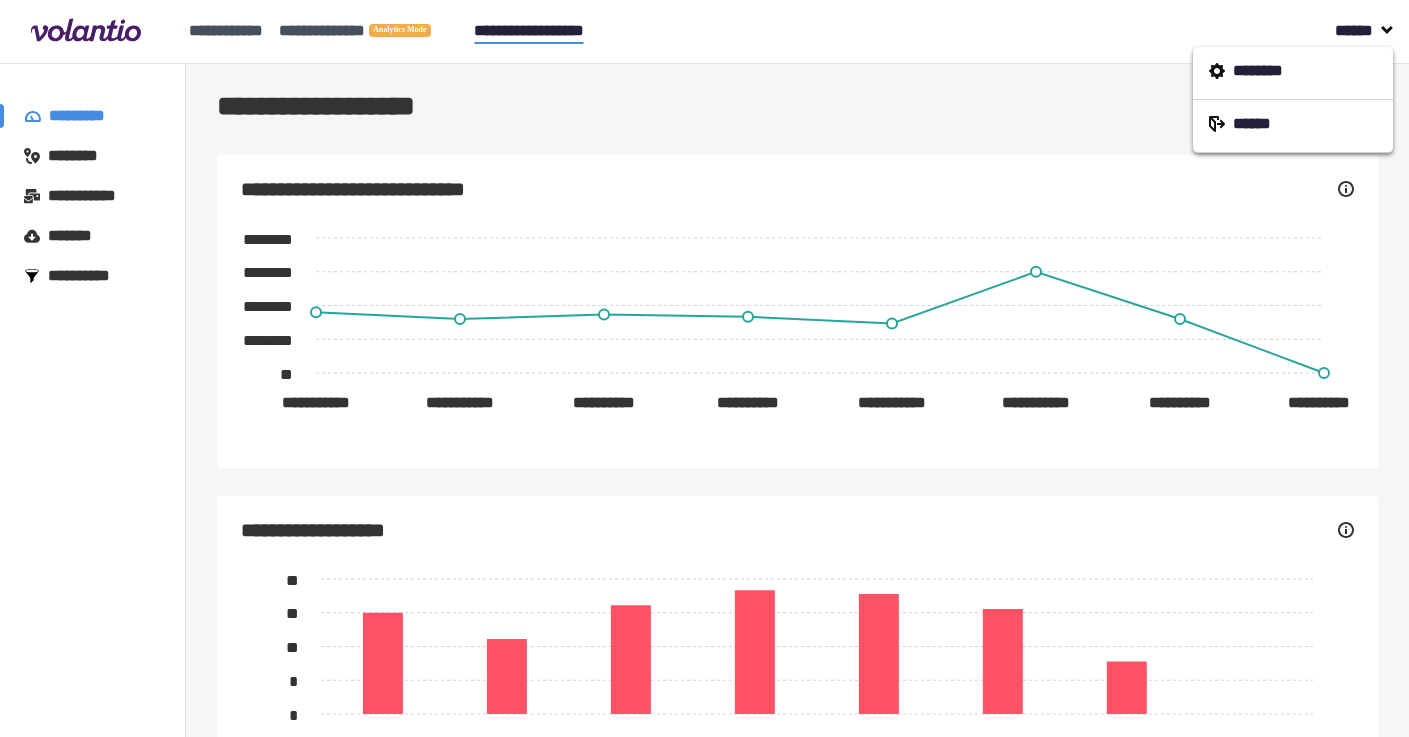 click 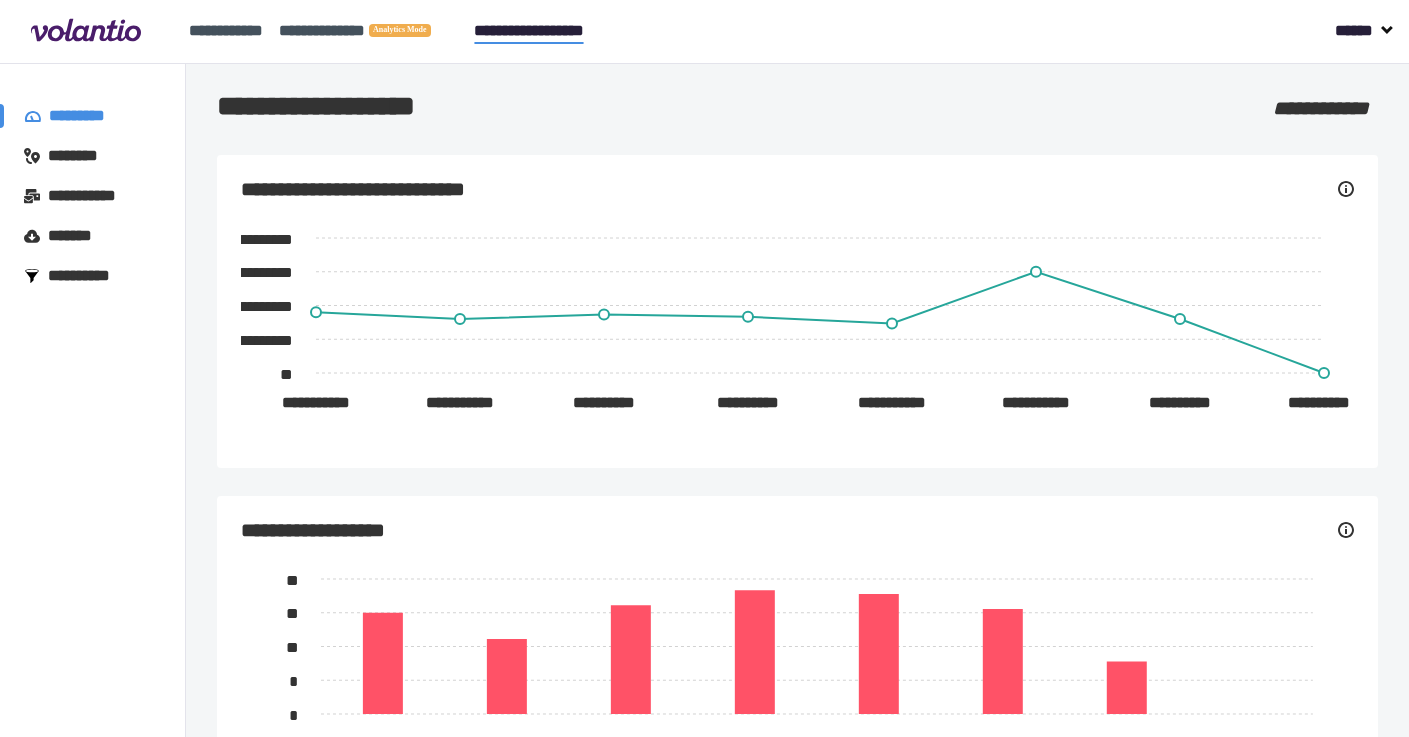 click 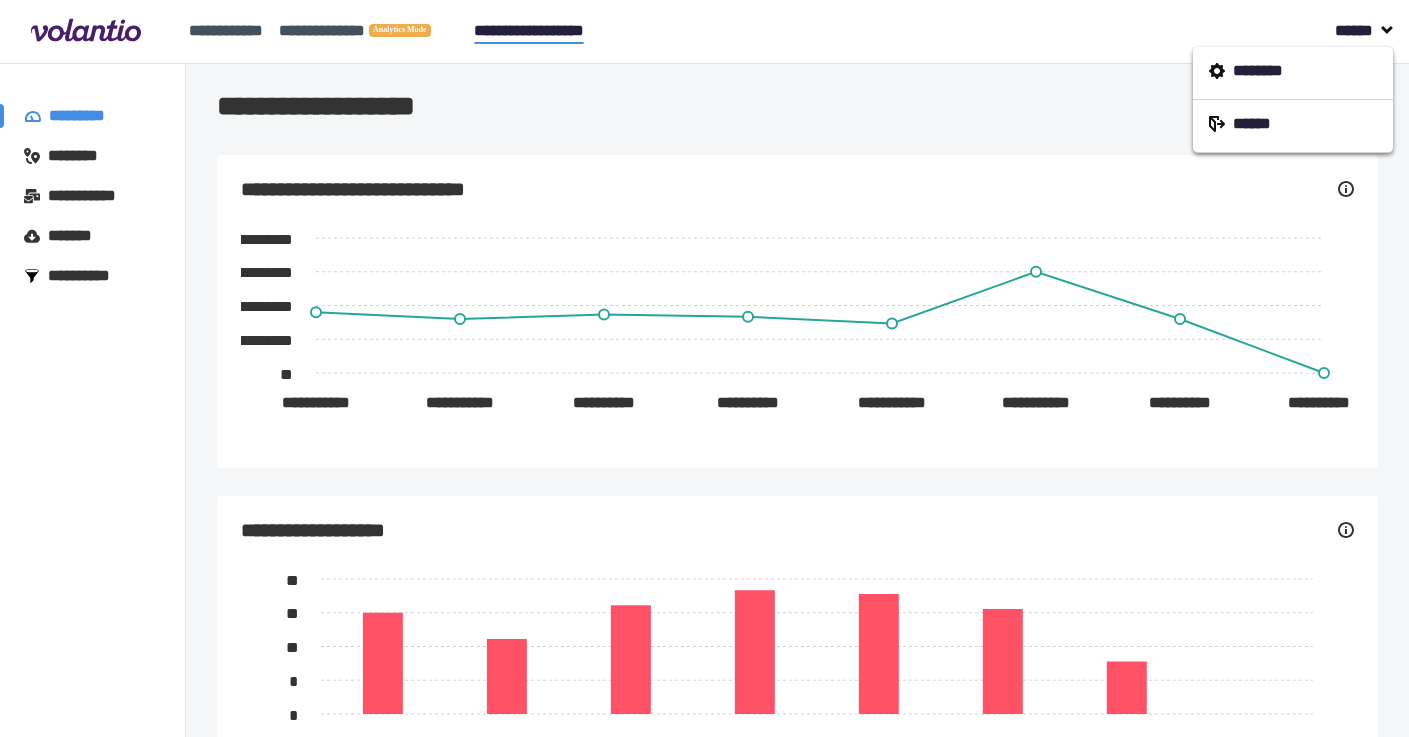 click 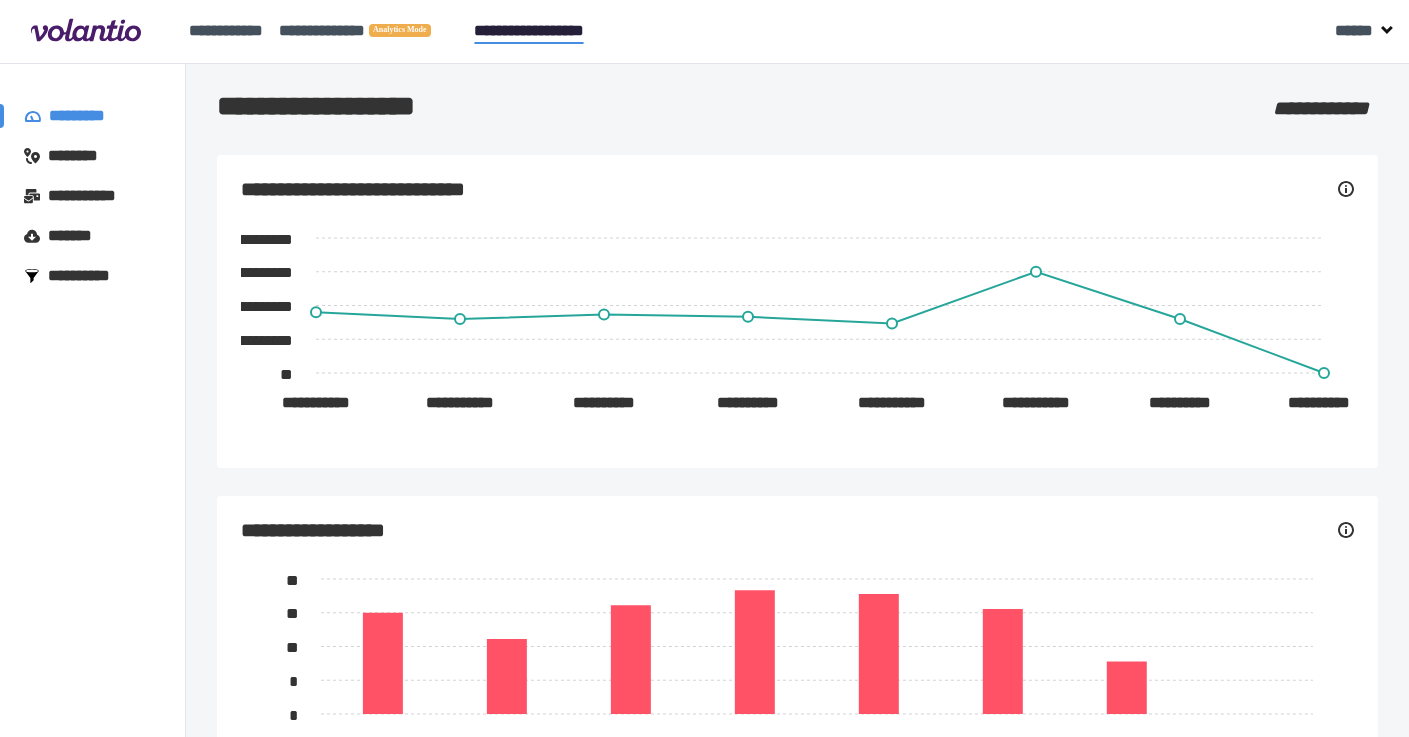 click on "**********" at bounding box center [797, 117] 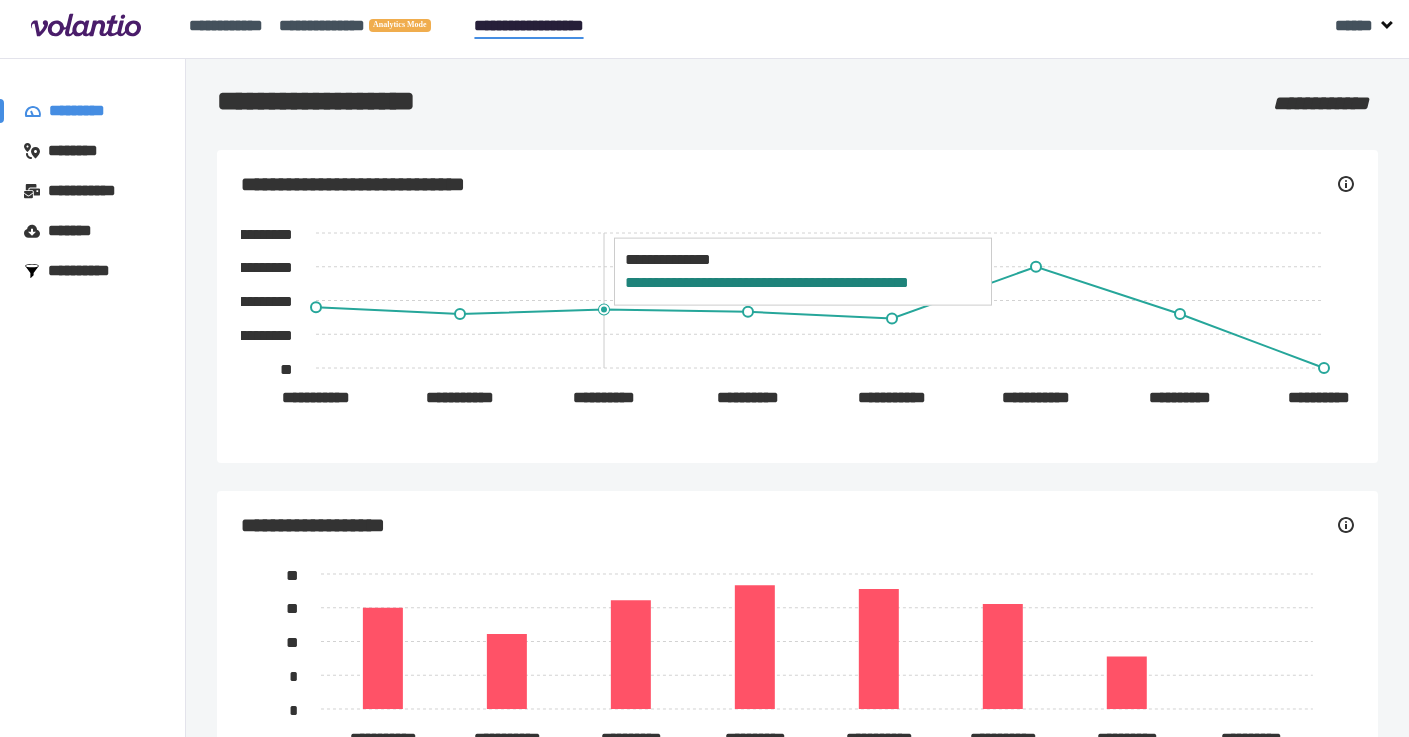 scroll, scrollTop: 8, scrollLeft: 0, axis: vertical 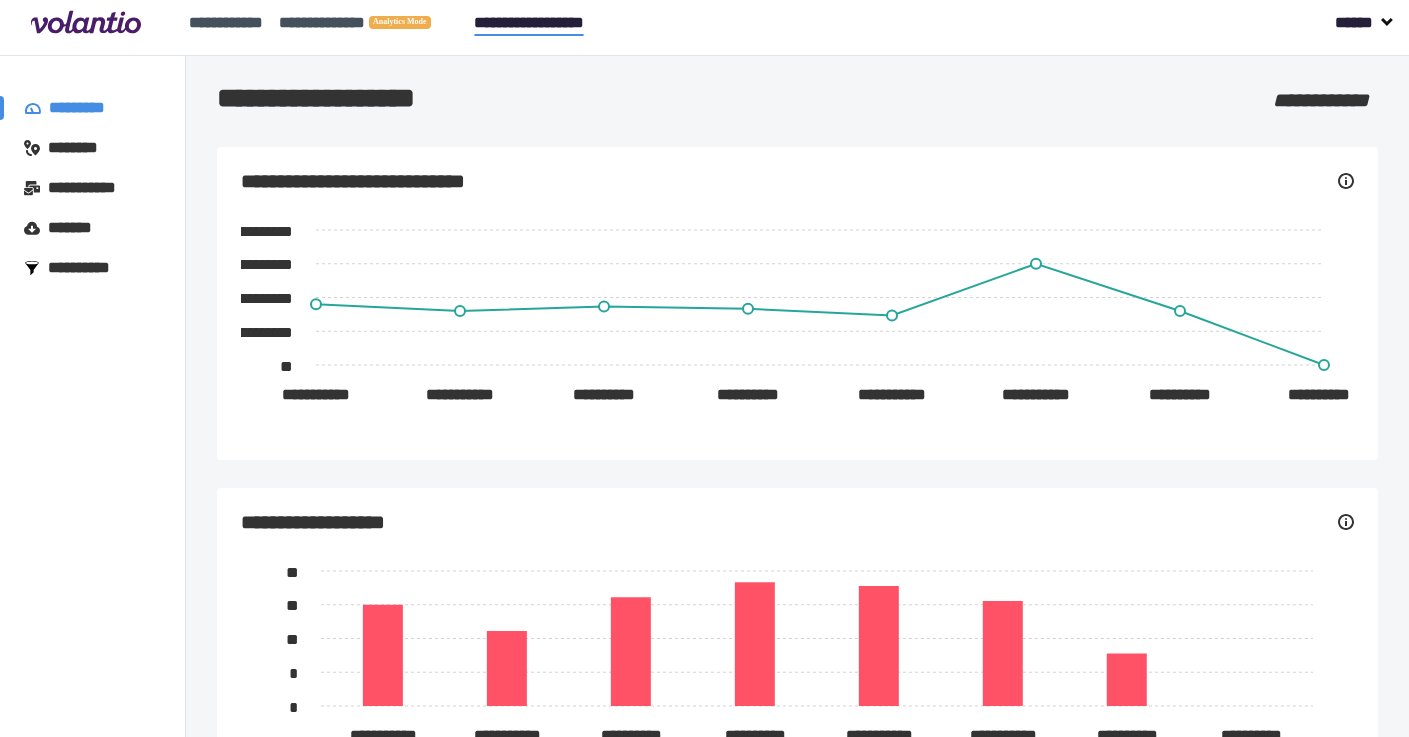click on "******" at bounding box center (1364, 25) 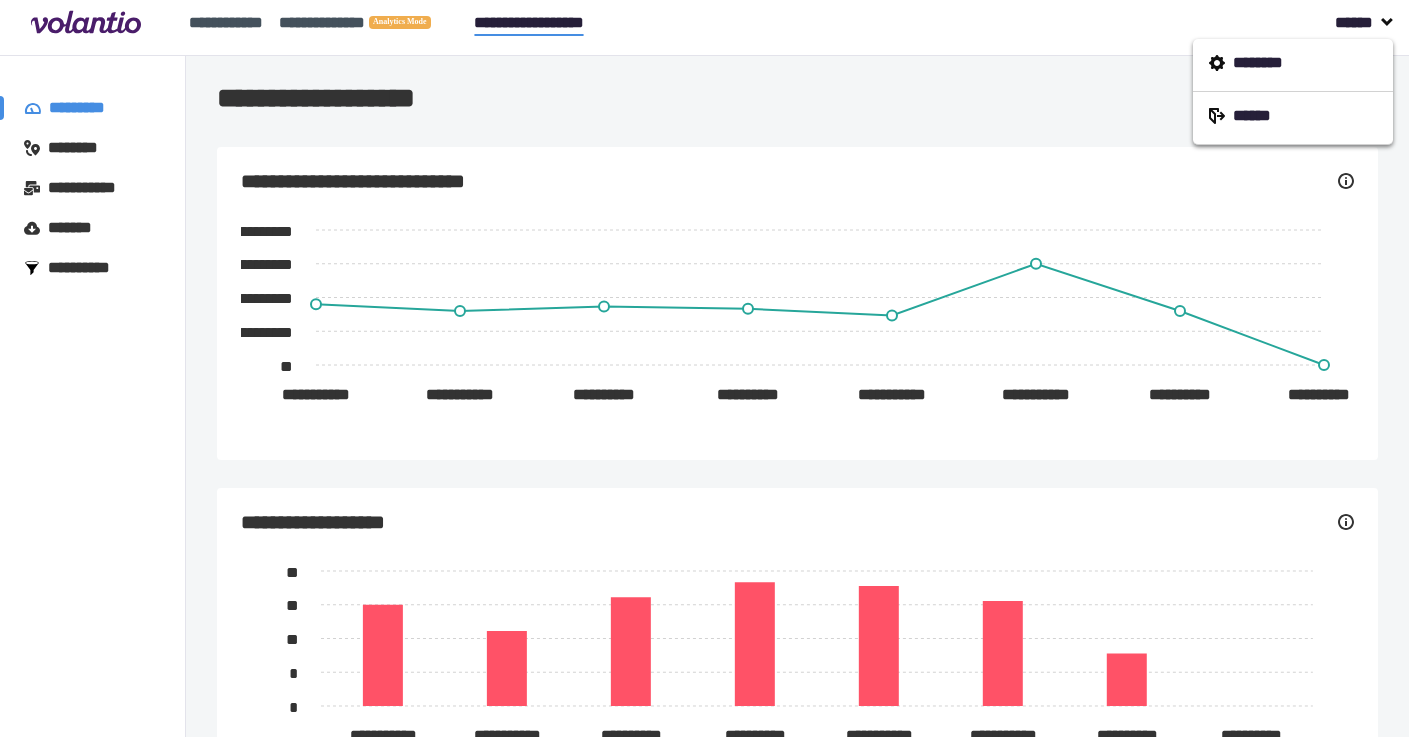 scroll, scrollTop: 0, scrollLeft: 0, axis: both 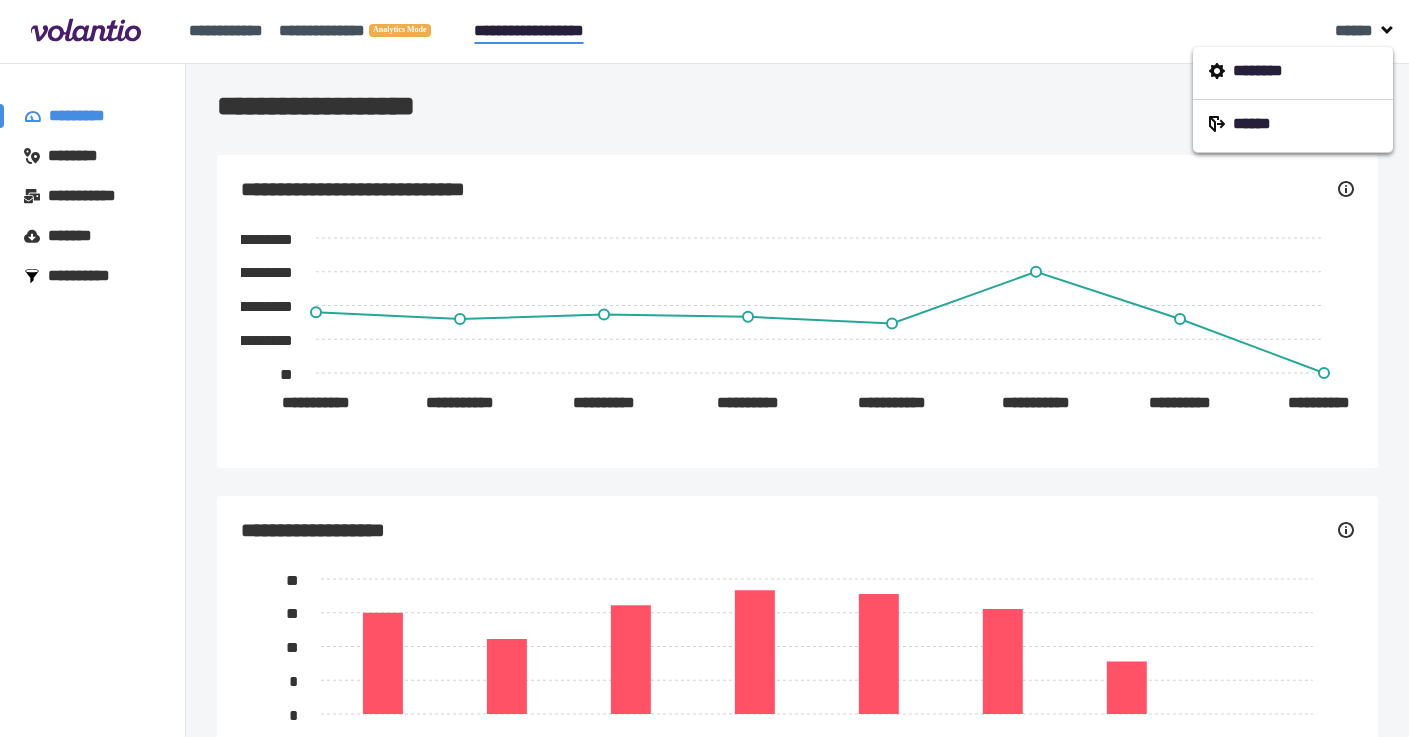 click on "**********" at bounding box center [791, 33] 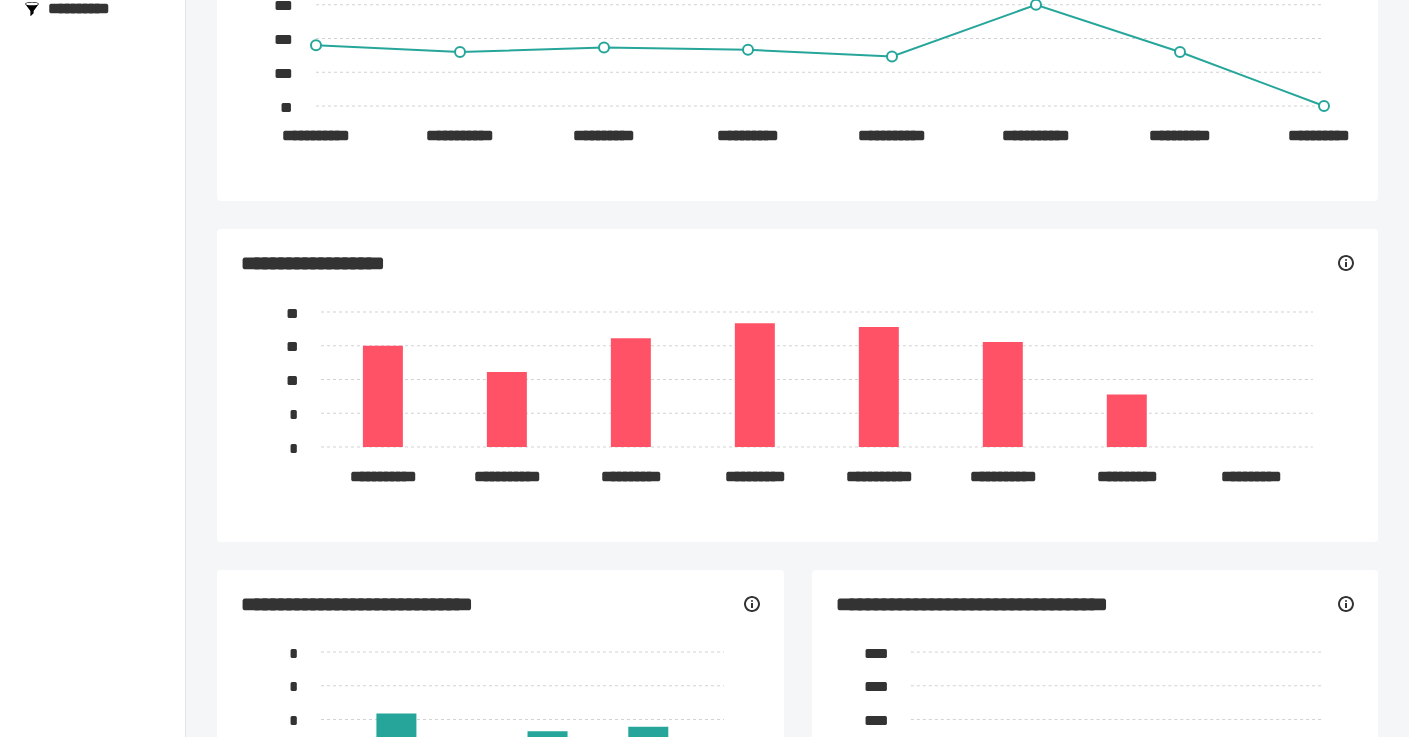 scroll, scrollTop: 0, scrollLeft: 0, axis: both 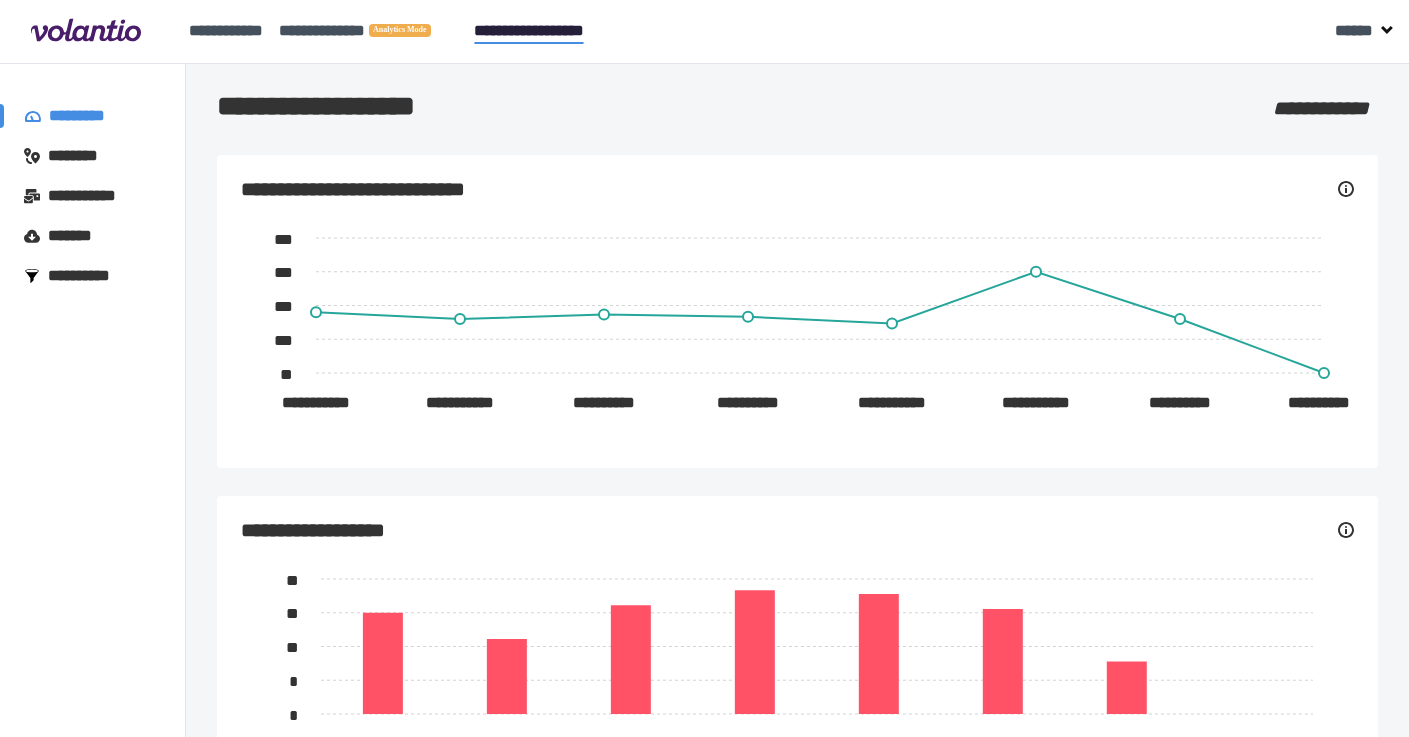 click 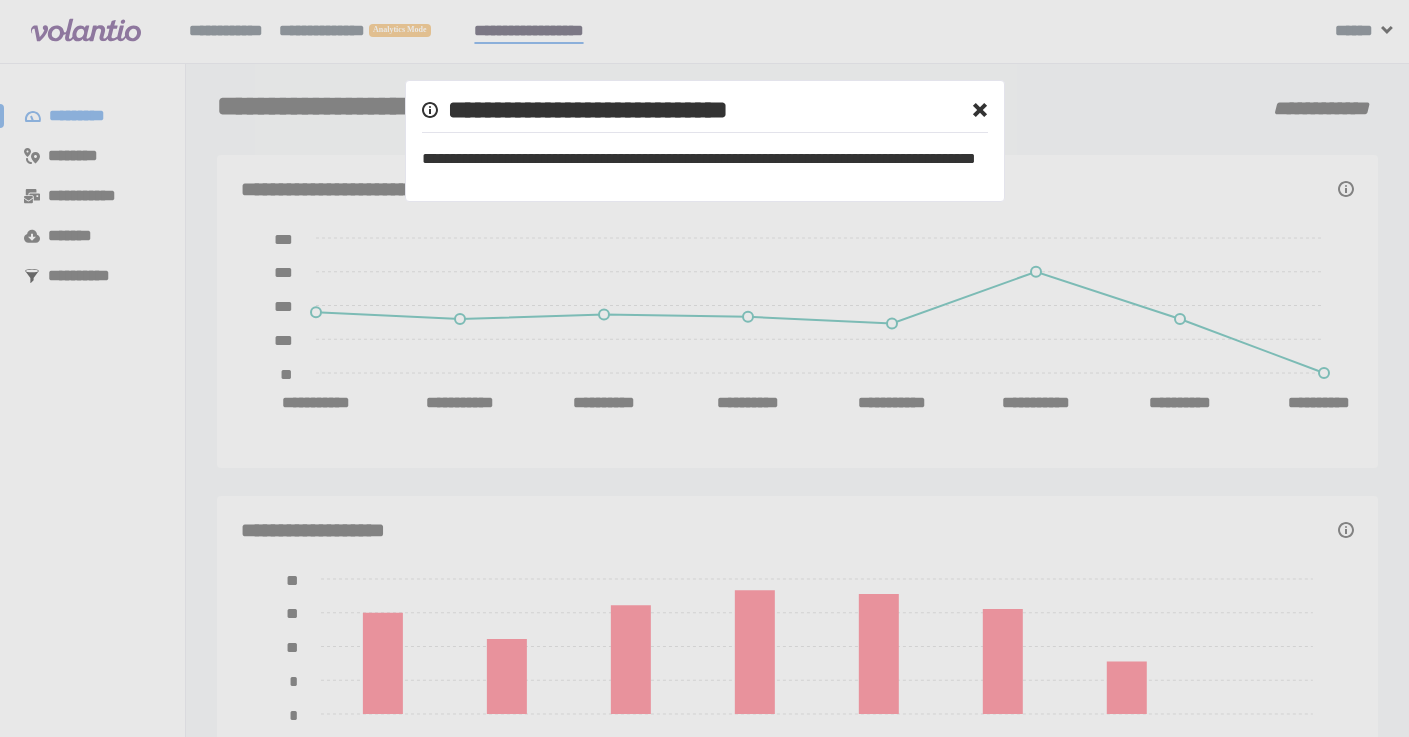 click 